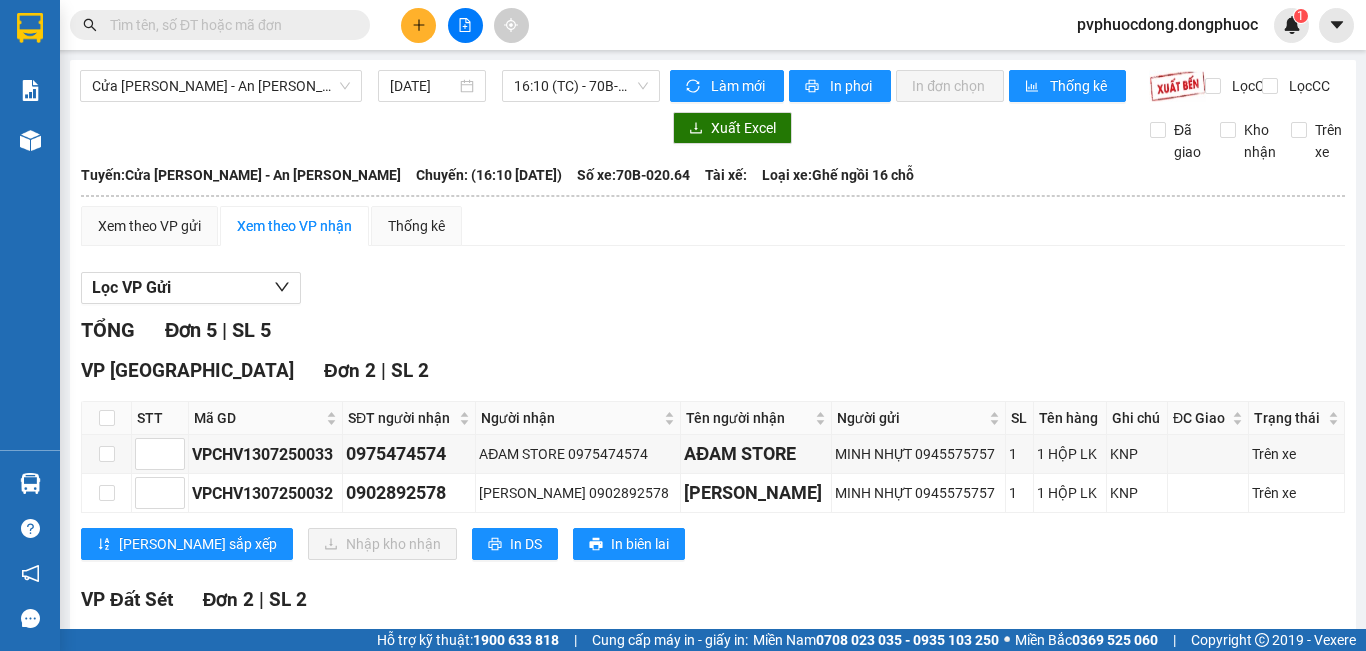 scroll, scrollTop: 0, scrollLeft: 0, axis: both 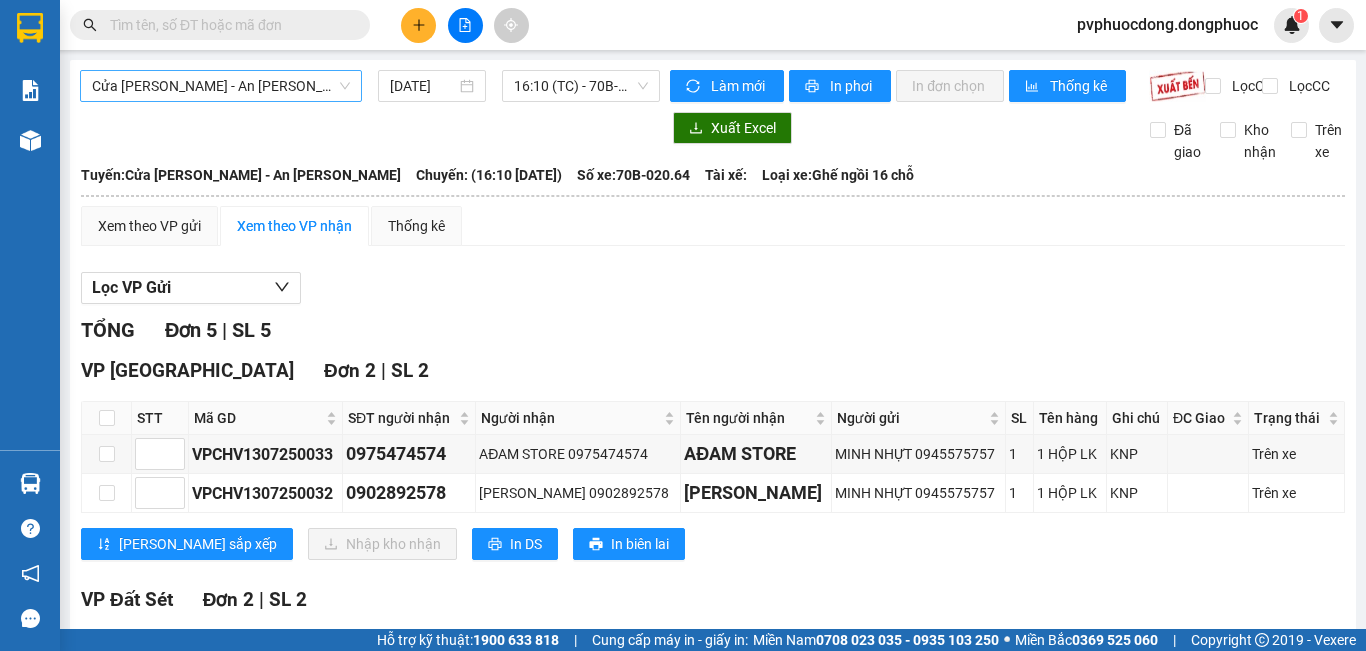 click on "Cửa [PERSON_NAME] - An [PERSON_NAME]" at bounding box center [221, 86] 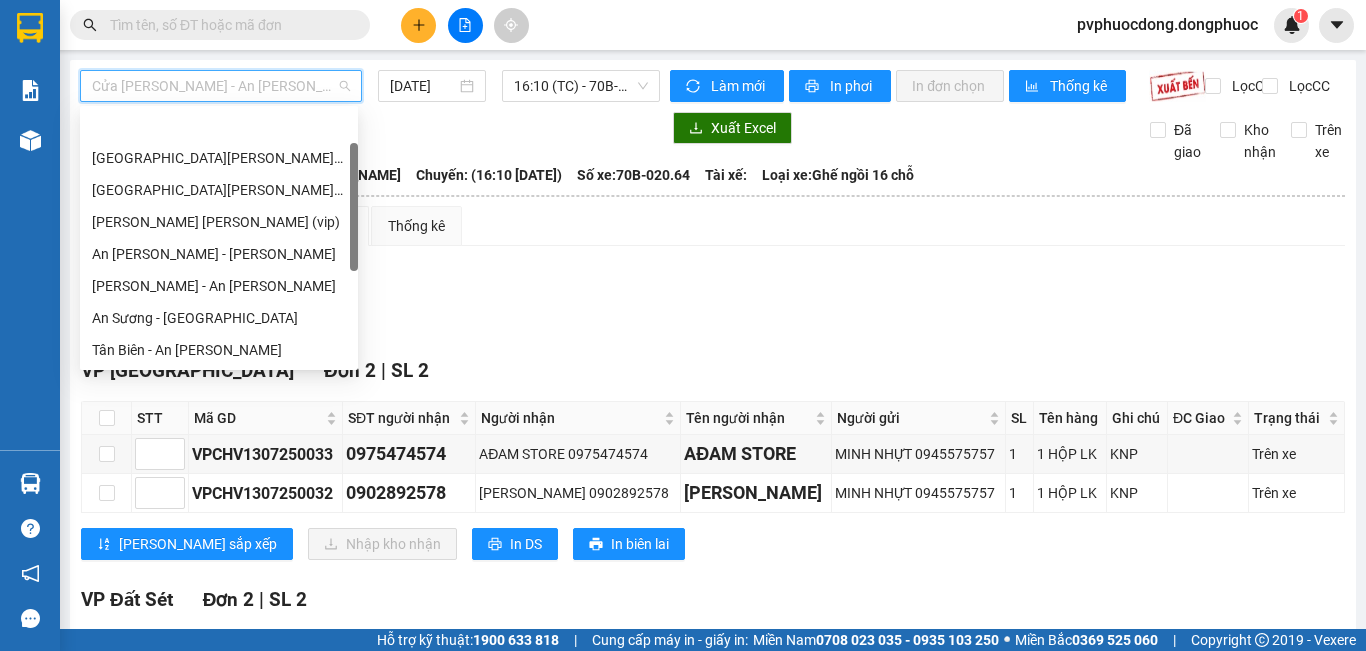 scroll, scrollTop: 64, scrollLeft: 0, axis: vertical 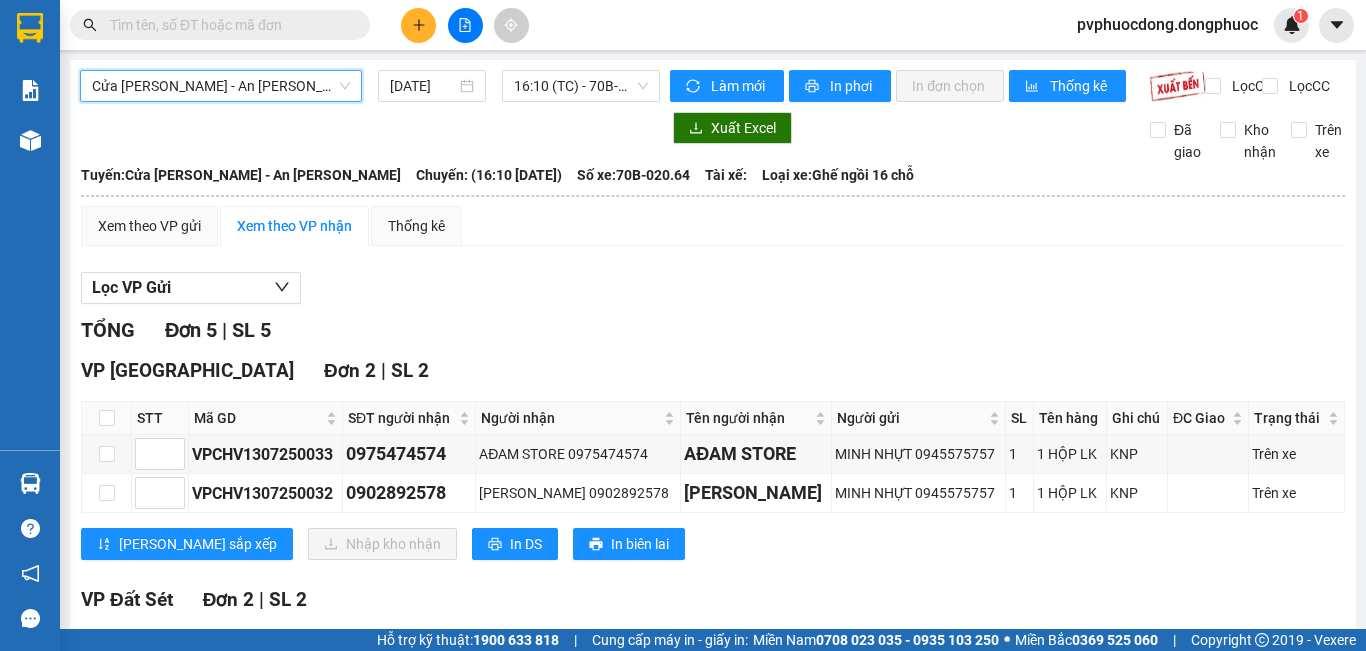 click on "Cửa [PERSON_NAME] - An [PERSON_NAME]" at bounding box center (221, 86) 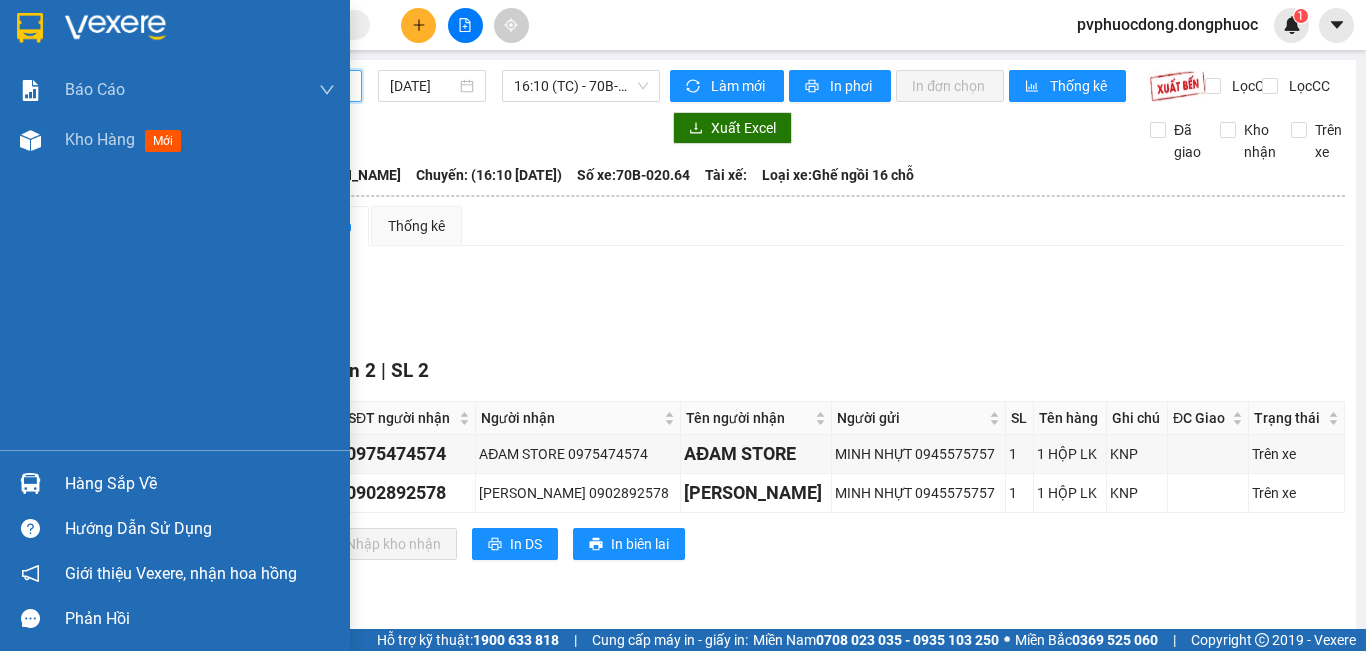 click on "Hàng sắp về" at bounding box center (200, 484) 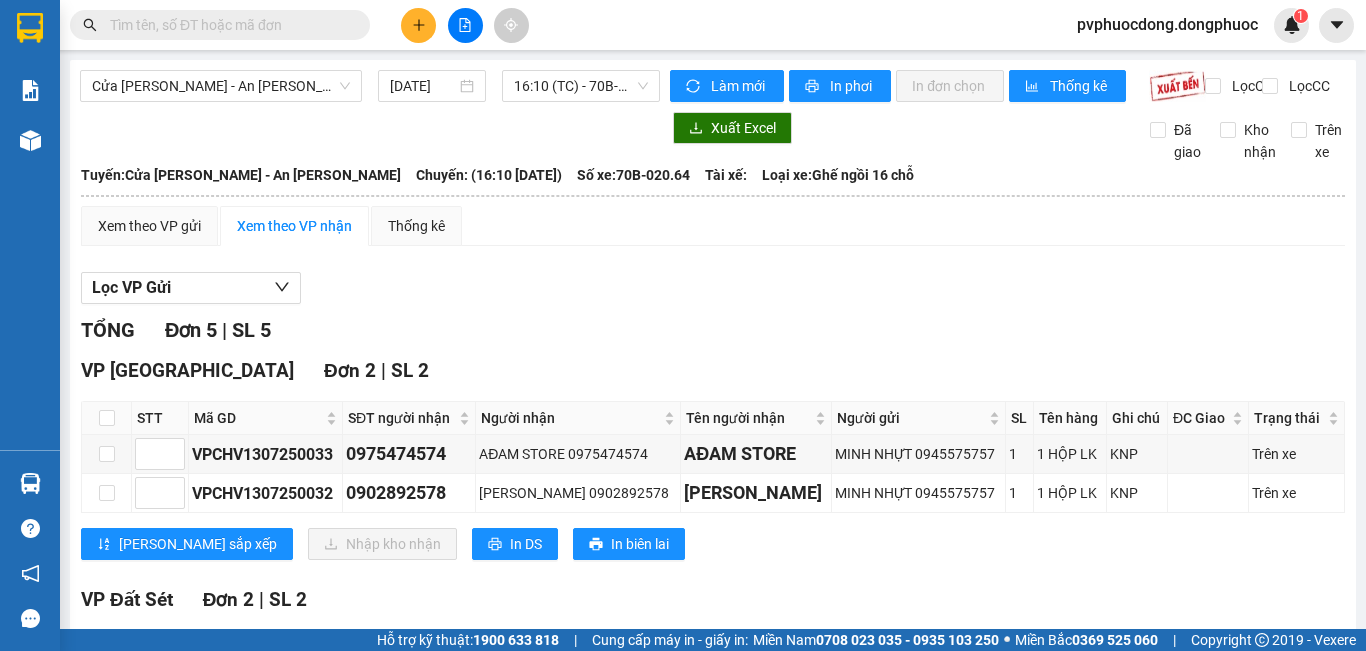 click on "Kết quả [PERSON_NAME] ( 12 )  Bộ lọc  Mã ĐH Trạng thái Món hàng Tổng [PERSON_NAME] [PERSON_NAME] Người gửi VP Gửi Người [PERSON_NAME] [PERSON_NAME] VPPD1307250007 08:58 [DATE] [PERSON_NAME]   70B-021.88 10:05 [DATE] 1 HỘP HƯ KO ĐỀN SL:  1 20.000 0986692692 [PERSON_NAME]  VP [GEOGRAPHIC_DATA] 0978552552 [PERSON_NAME]  VP CHV VPPD1307250006 08:58 [DATE] [PERSON_NAME]   70B-021.88 10:05 [DATE] 1 HỘP HƯ KO ĐỀN SL:  1 20.000 0986692692 [PERSON_NAME]  VP [GEOGRAPHIC_DATA] 0949171717 PHI  VP CHV VPPD1307250003 06:33 [DATE] [PERSON_NAME]   70B-023.79 08:28 [DATE] hop nha [PERSON_NAME] SL:  1 20.000 0777040190 LUC [GEOGRAPHIC_DATA] VP [GEOGRAPHIC_DATA] 0364466091 LABO DT VP Bến xe An [PERSON_NAME] VPPD1307250012 11:19 [DATE] Trên xe   70B-020.58 10:50  [DATE] [PERSON_NAME] SL:  1 40.000 0396304196 [PERSON_NAME] VP [GEOGRAPHIC_DATA] 0964539392 [PERSON_NAME][GEOGRAPHIC_DATA]. [PERSON_NAME] 10 VPPD1307250010 10:11 [DATE] Trên xe   70B-020.64 10:10  [DATE] 1 BỌC CMND SL:  1 20.000 0934594849 HẬN  VP Phước Đông 0387843472 THY VP Bến xe An [PERSON_NAME] VPPD1307250011 VP Gửi" at bounding box center (683, 325) 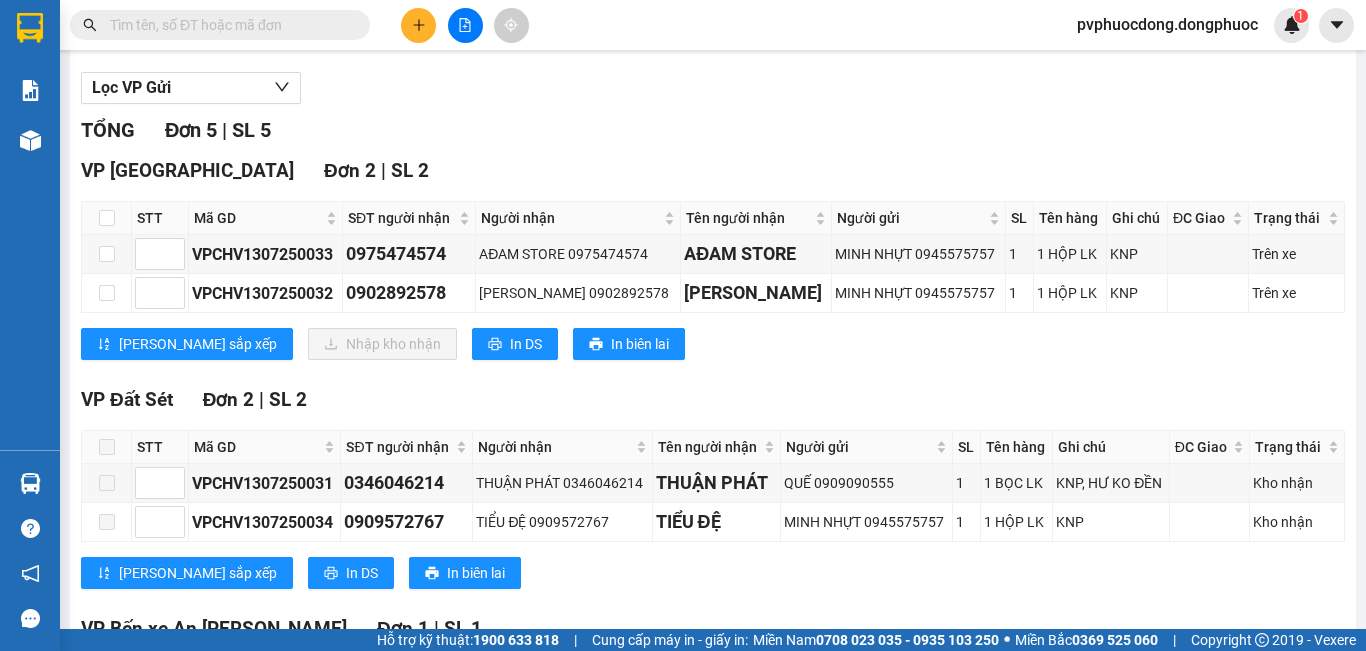 scroll, scrollTop: 0, scrollLeft: 0, axis: both 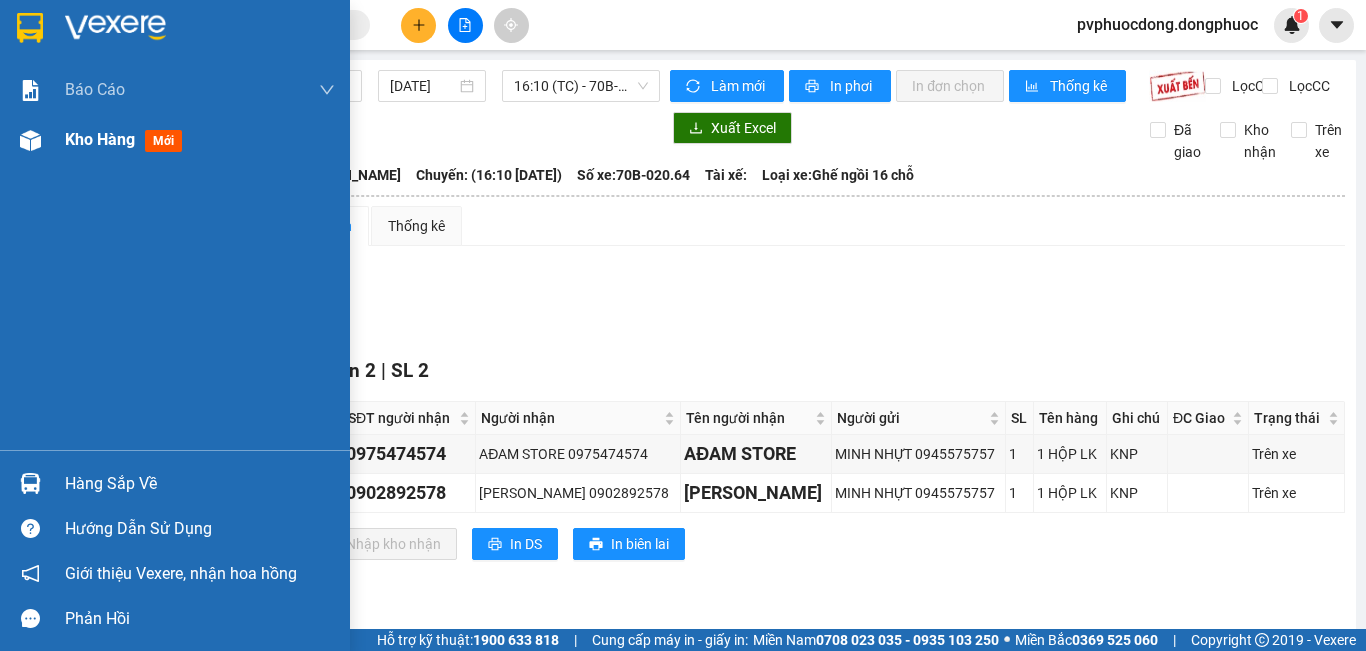 click on "Kho hàng" at bounding box center [100, 139] 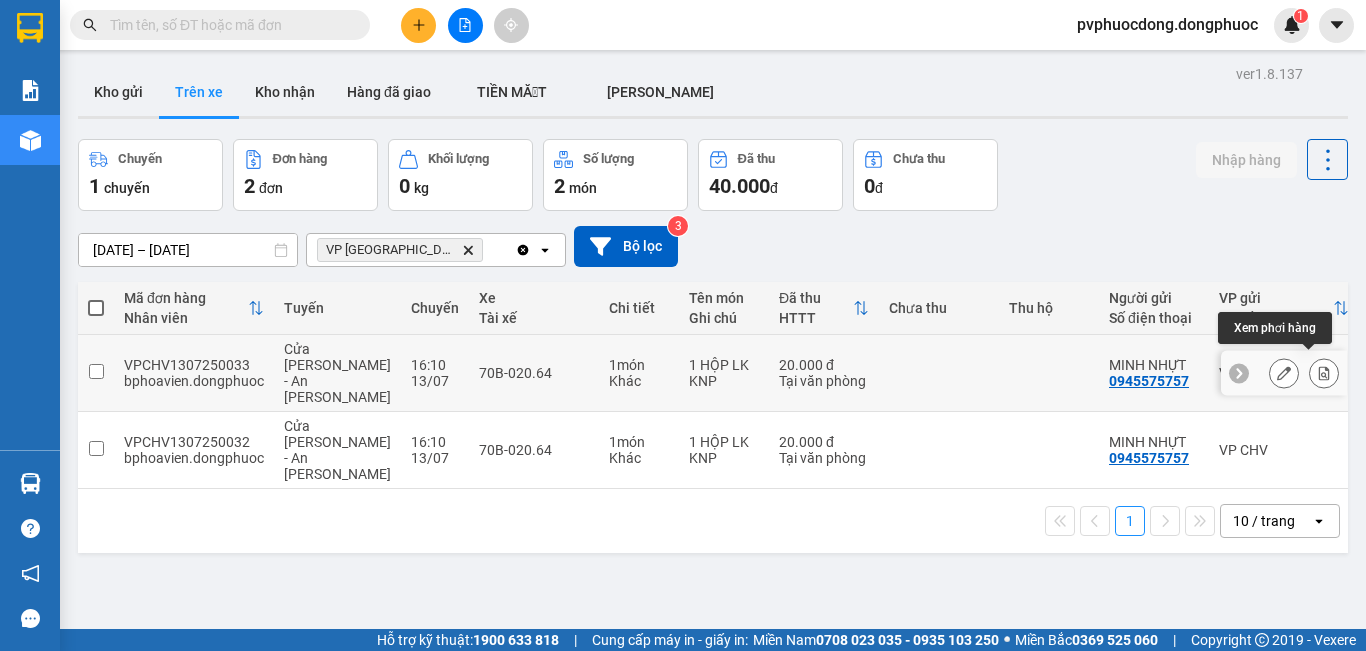 click 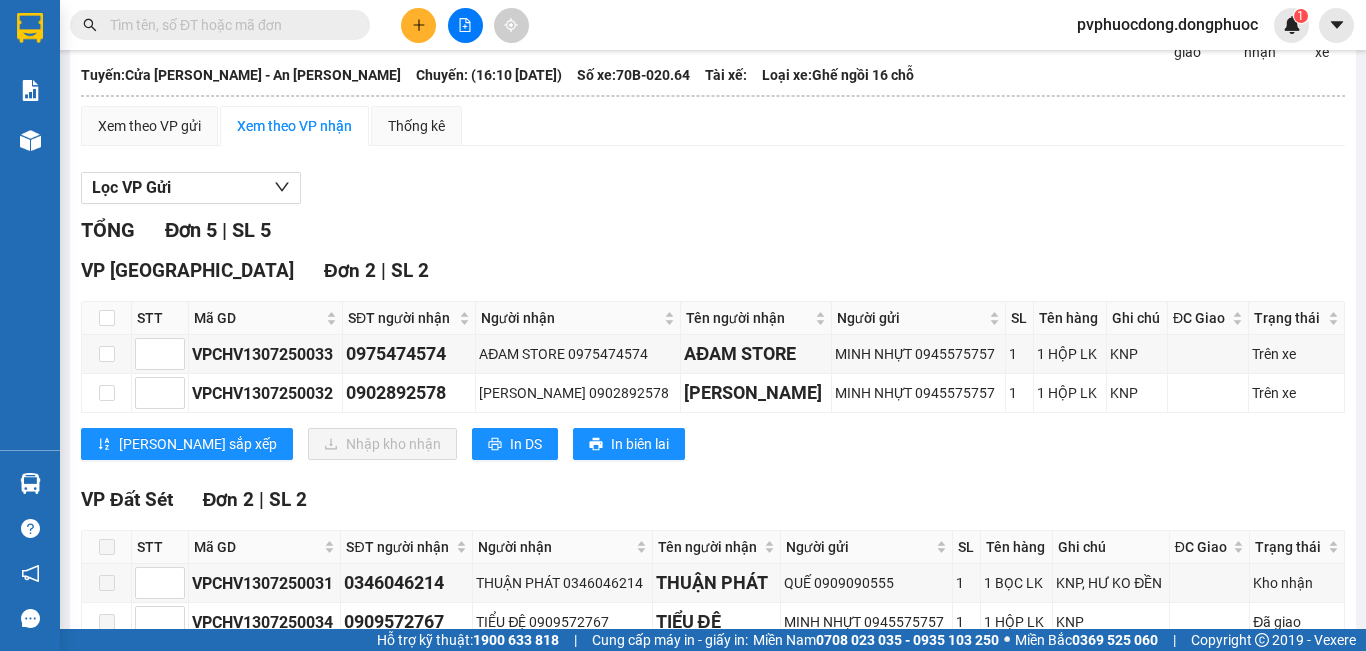 scroll, scrollTop: 200, scrollLeft: 0, axis: vertical 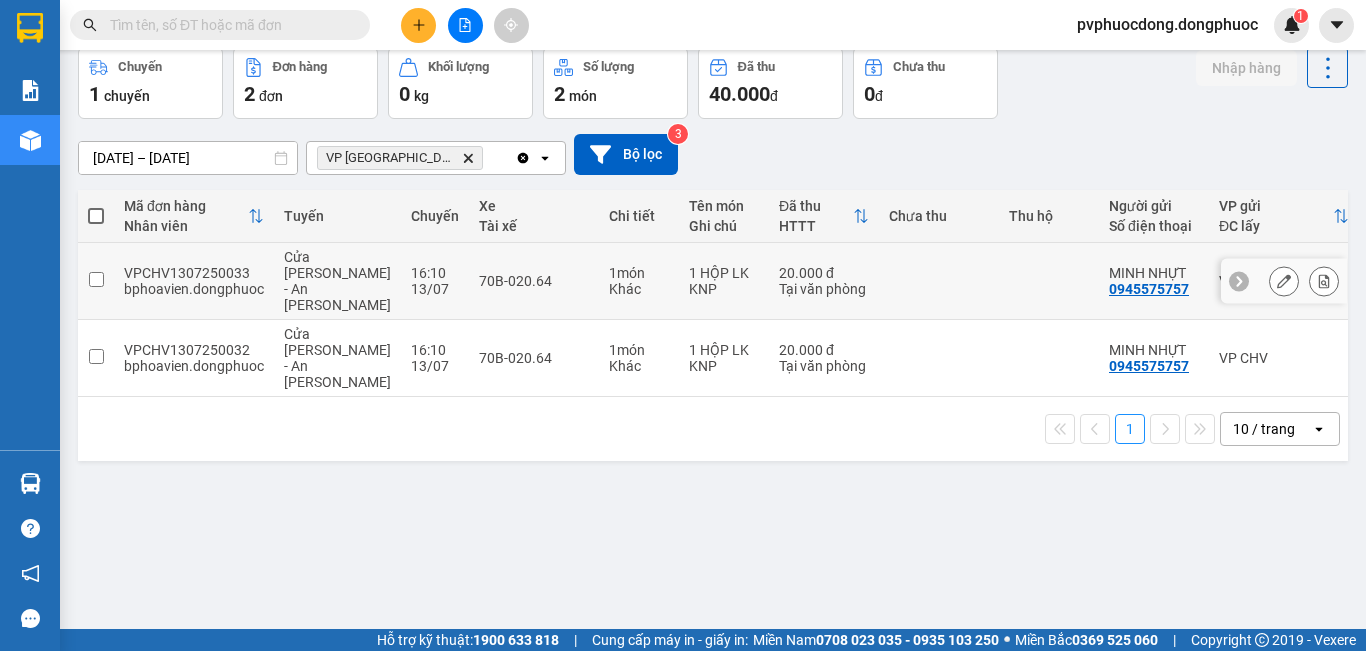 click 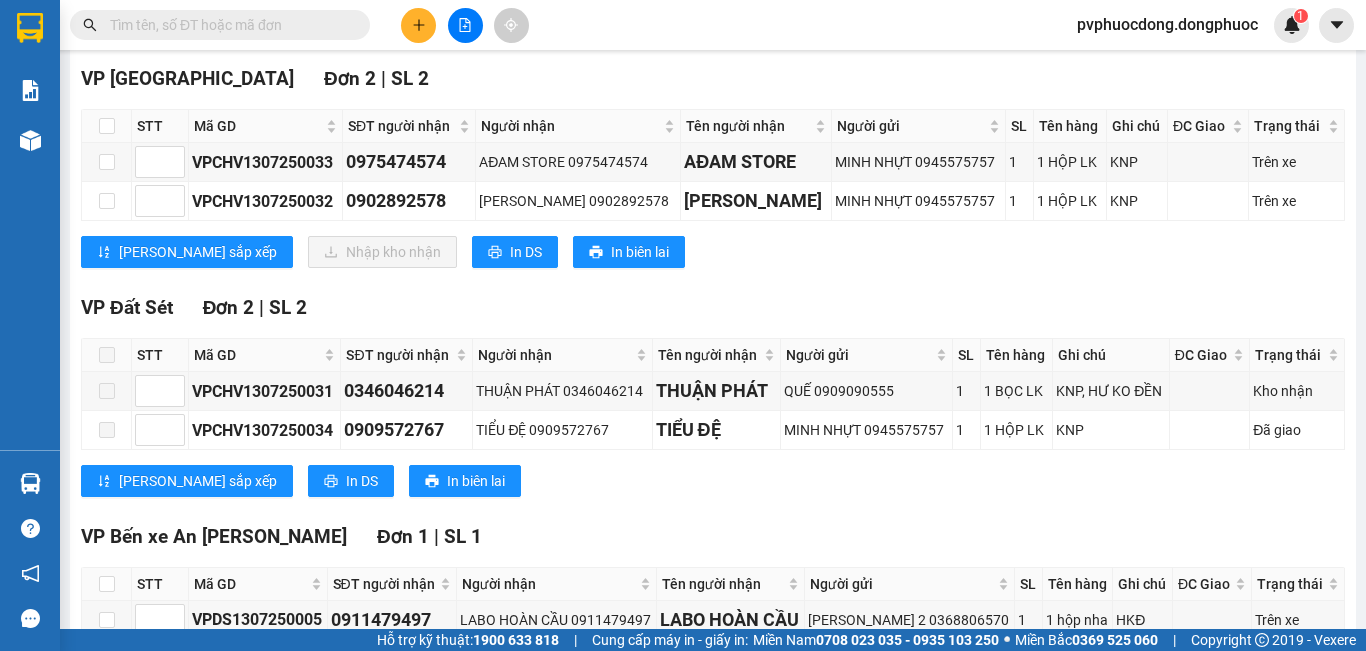 scroll, scrollTop: 0, scrollLeft: 0, axis: both 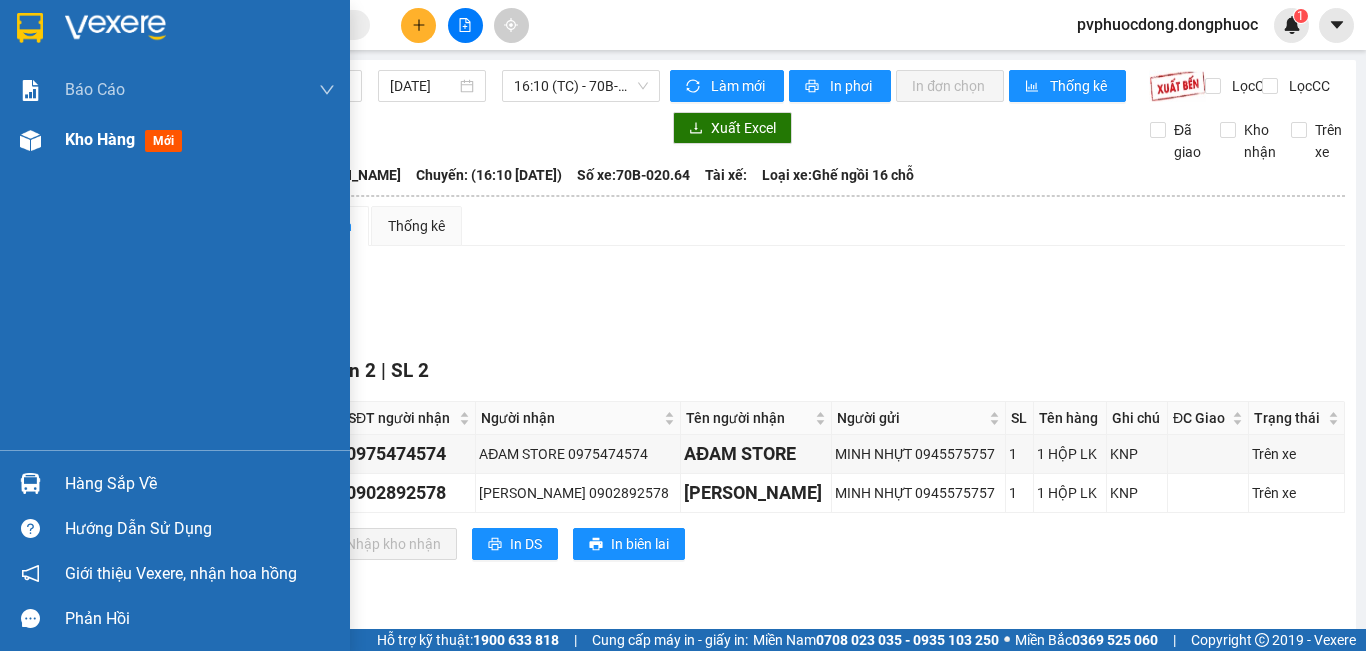 click on "Kho hàng" at bounding box center [100, 139] 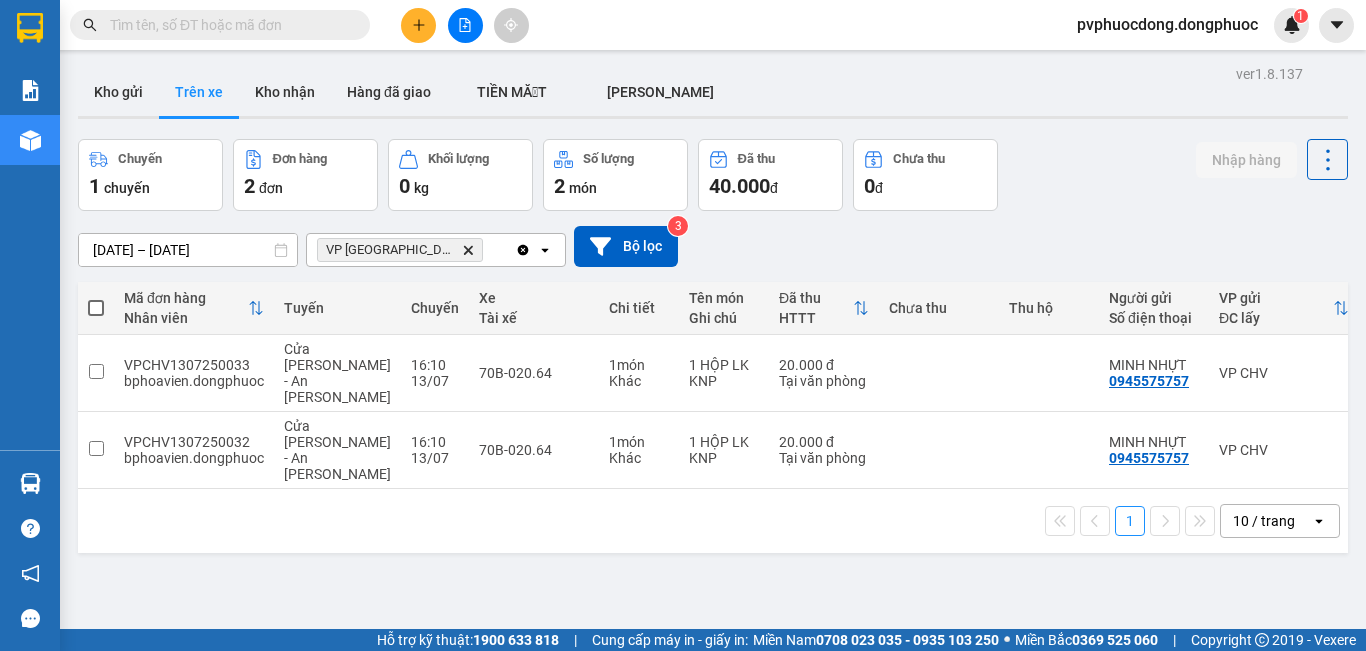 click on "Kết quả [PERSON_NAME] ( 12 )  Bộ lọc  Mã ĐH Trạng thái Món hàng Tổng [PERSON_NAME] [PERSON_NAME] Người gửi VP Gửi Người [PERSON_NAME] [PERSON_NAME] VPPD1307250007 08:58 [DATE] [PERSON_NAME]   70B-021.88 10:05 [DATE] 1 HỘP HƯ KO ĐỀN SL:  1 20.000 0986692692 [PERSON_NAME]  VP [GEOGRAPHIC_DATA] 0978552552 [PERSON_NAME]  VP CHV VPPD1307250006 08:58 [DATE] [PERSON_NAME]   70B-021.88 10:05 [DATE] 1 HỘP HƯ KO ĐỀN SL:  1 20.000 0986692692 [PERSON_NAME]  VP [GEOGRAPHIC_DATA] 0949171717 PHI  VP CHV VPPD1307250003 06:33 [DATE] [PERSON_NAME]   70B-023.79 08:28 [DATE] hop nha [PERSON_NAME] SL:  1 20.000 0777040190 LUC [GEOGRAPHIC_DATA] VP [GEOGRAPHIC_DATA] 0364466091 LABO DT VP Bến xe An [PERSON_NAME] VPPD1307250012 11:19 [DATE] Trên xe   70B-020.58 10:50  [DATE] [PERSON_NAME] SL:  1 40.000 0396304196 [PERSON_NAME] VP [GEOGRAPHIC_DATA] 0964539392 [PERSON_NAME][GEOGRAPHIC_DATA]. [PERSON_NAME] 10 VPPD1307250010 10:11 [DATE] Trên xe   70B-020.64 10:10  [DATE] 1 BỌC CMND SL:  1 20.000 0934594849 HẬN  VP Phước Đông 0387843472 THY VP Bến xe An [PERSON_NAME] VPPD1307250011 VP Gửi" at bounding box center (683, 25) 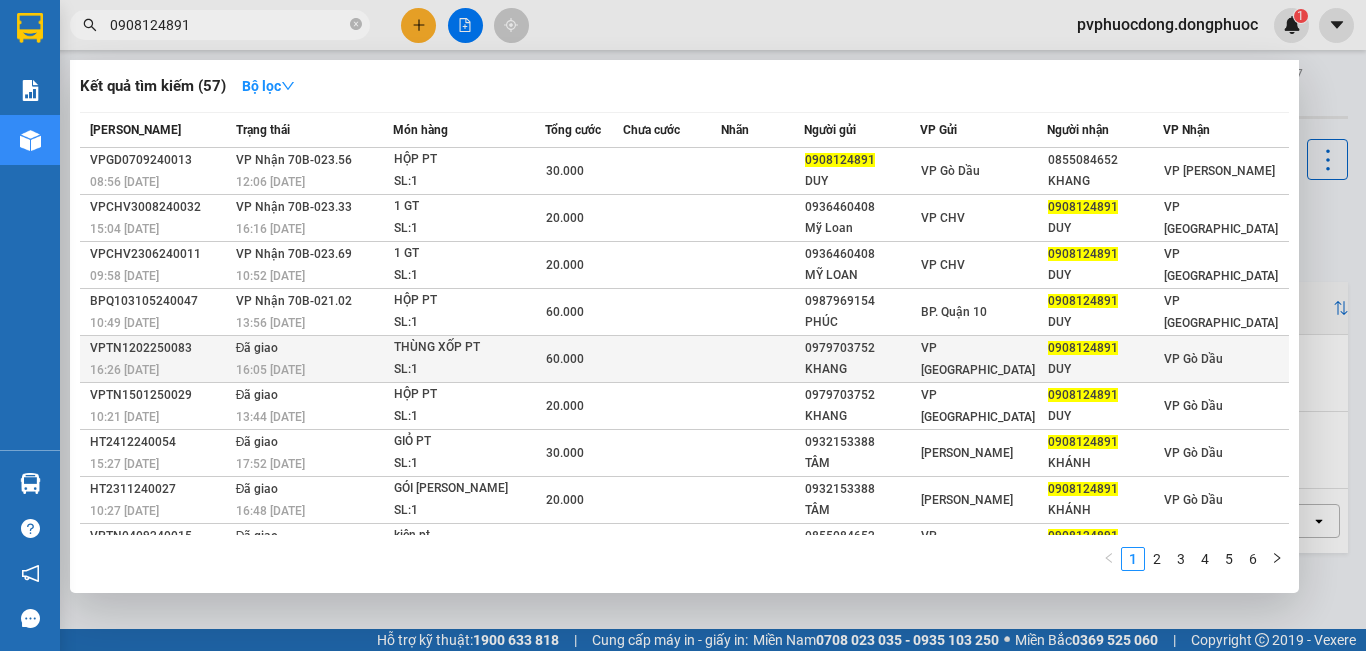 scroll, scrollTop: 83, scrollLeft: 0, axis: vertical 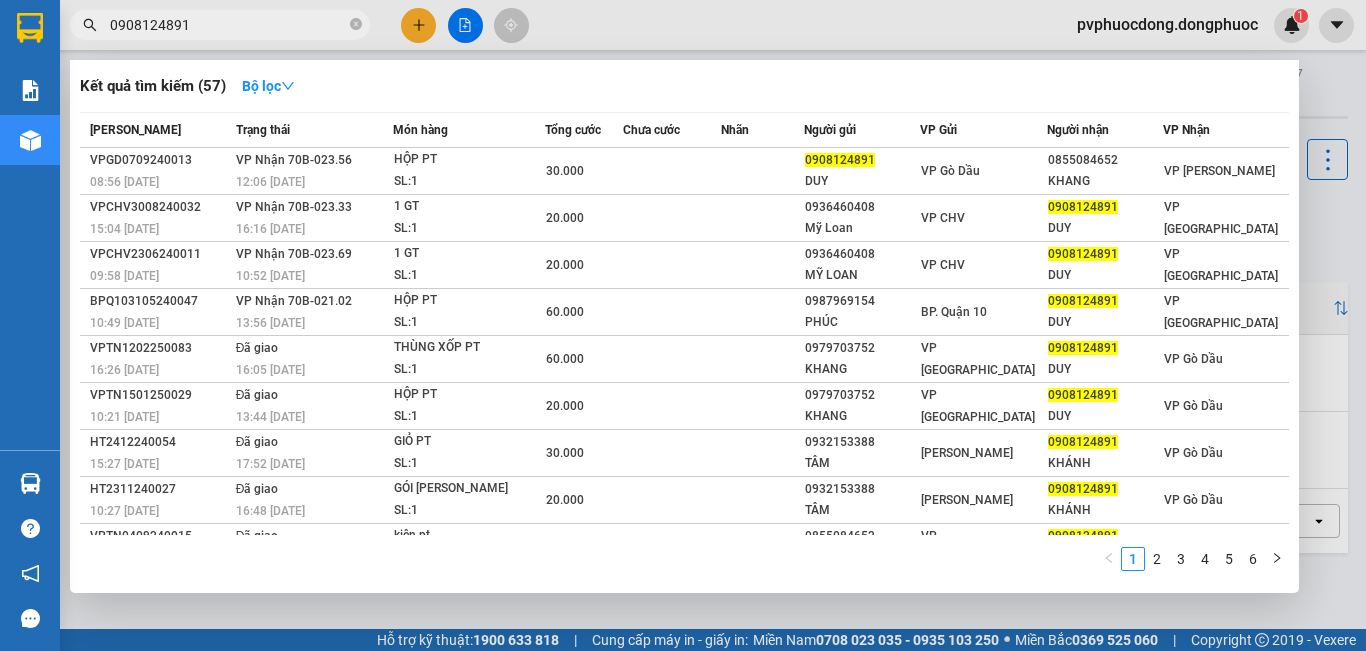 type on "0908124891" 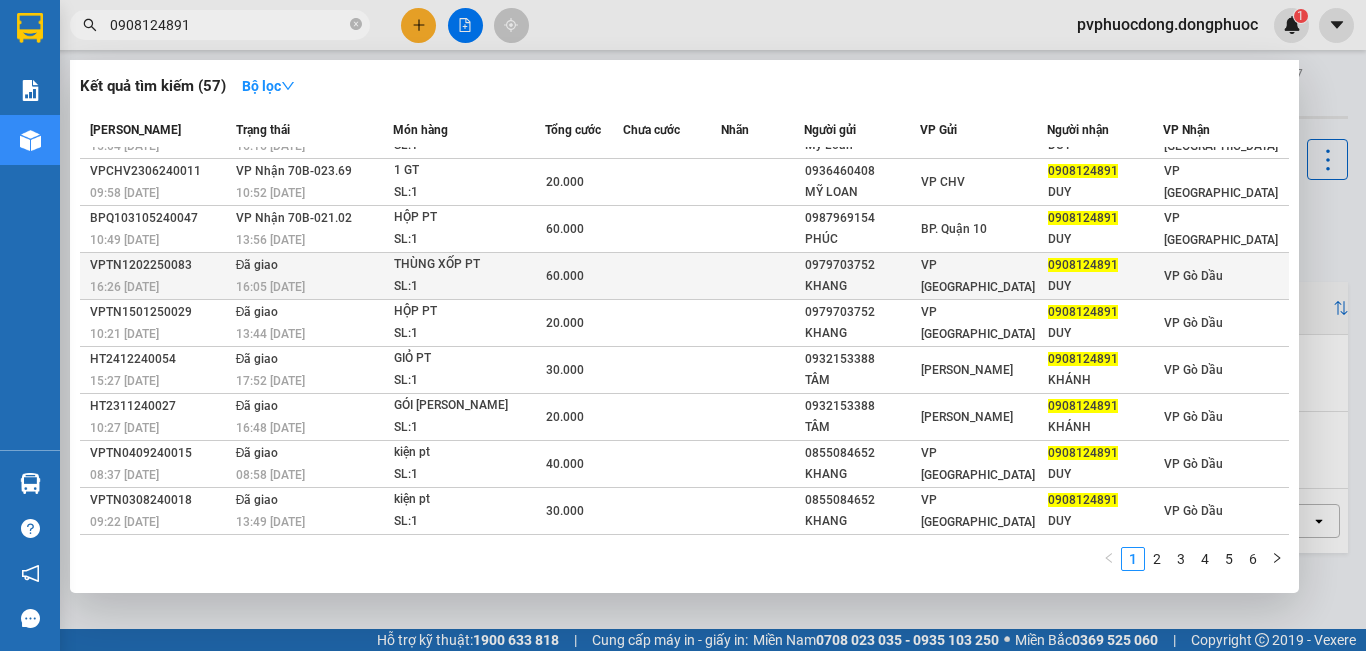 scroll, scrollTop: 0, scrollLeft: 0, axis: both 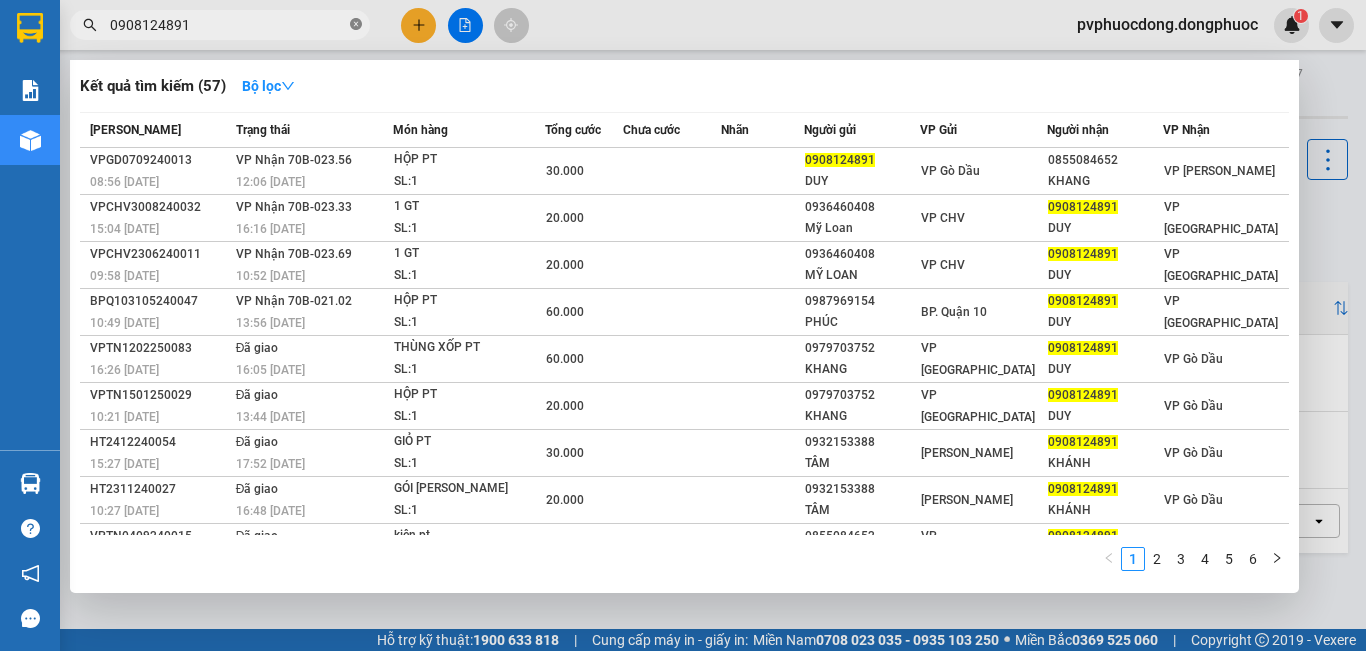 click 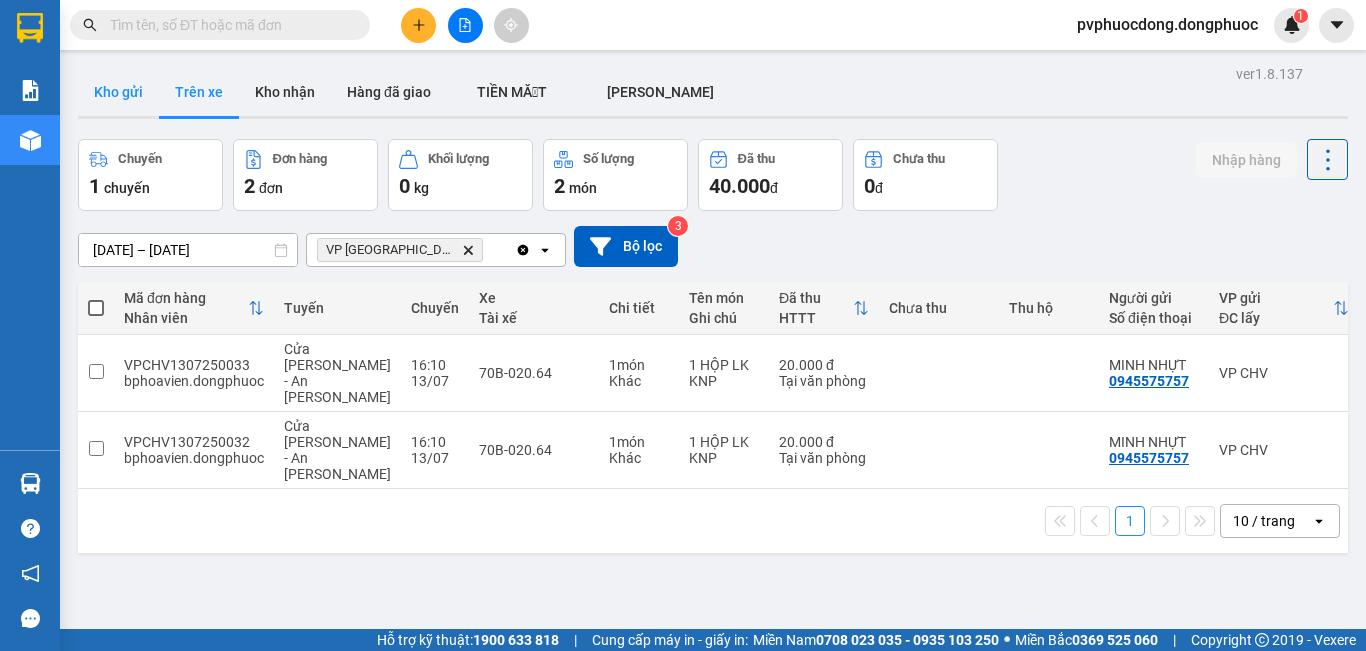 click on "Kho gửi" at bounding box center (118, 92) 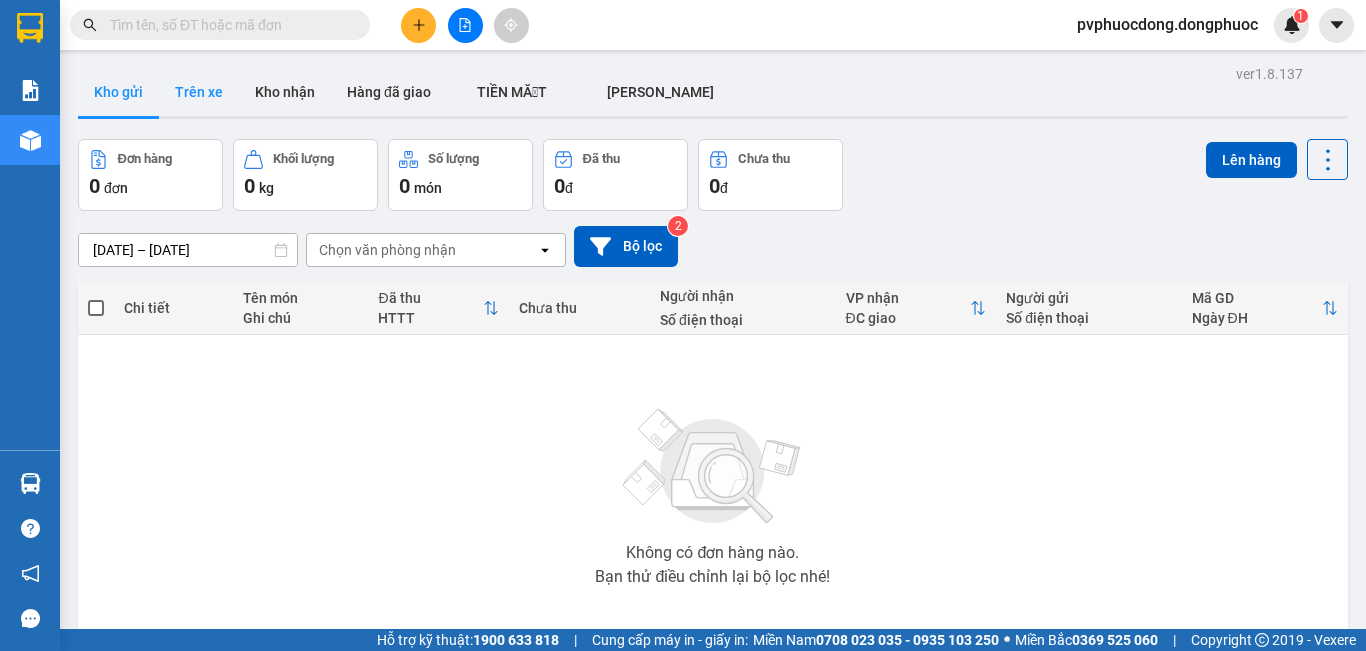 click on "Trên xe" at bounding box center [199, 92] 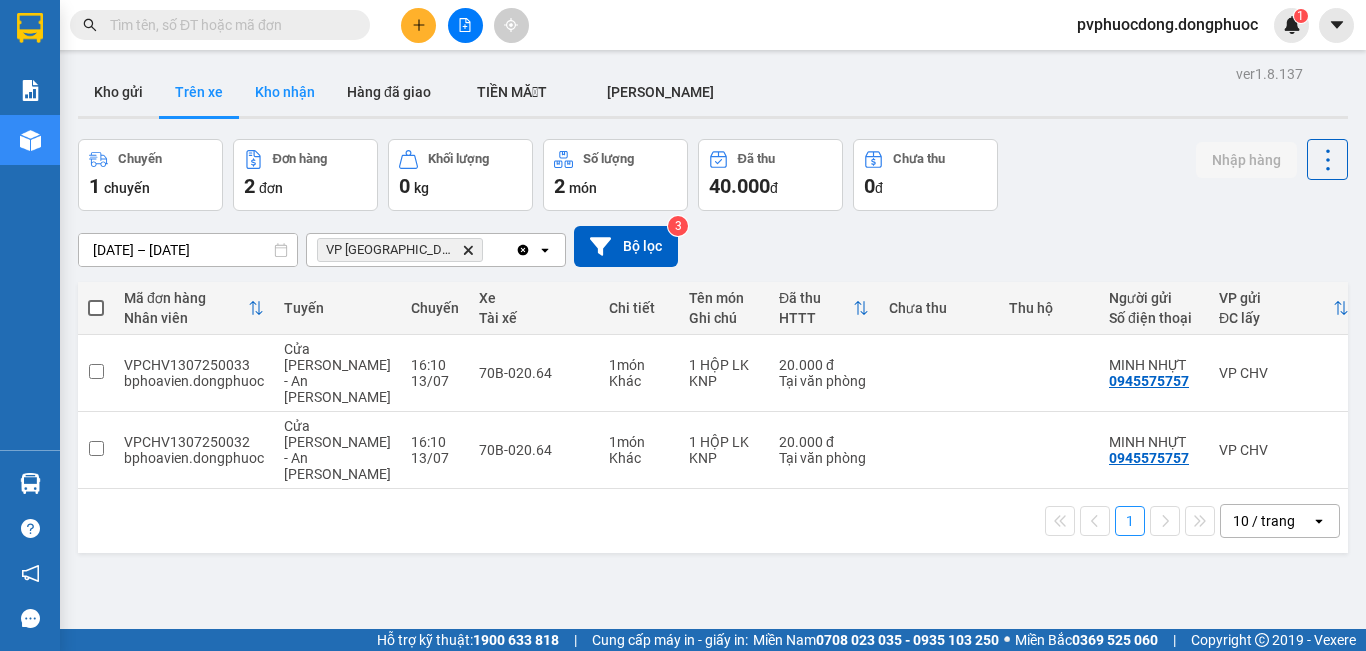 click on "Kho nhận" at bounding box center (285, 92) 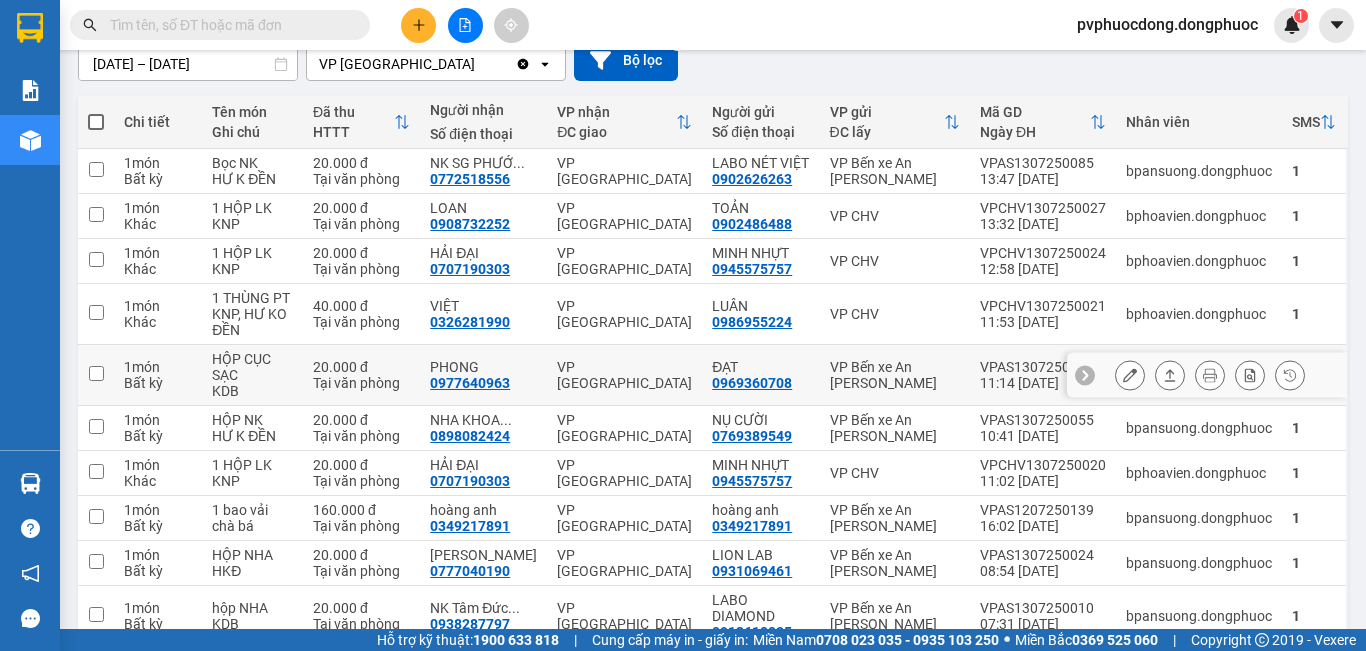 scroll, scrollTop: 286, scrollLeft: 0, axis: vertical 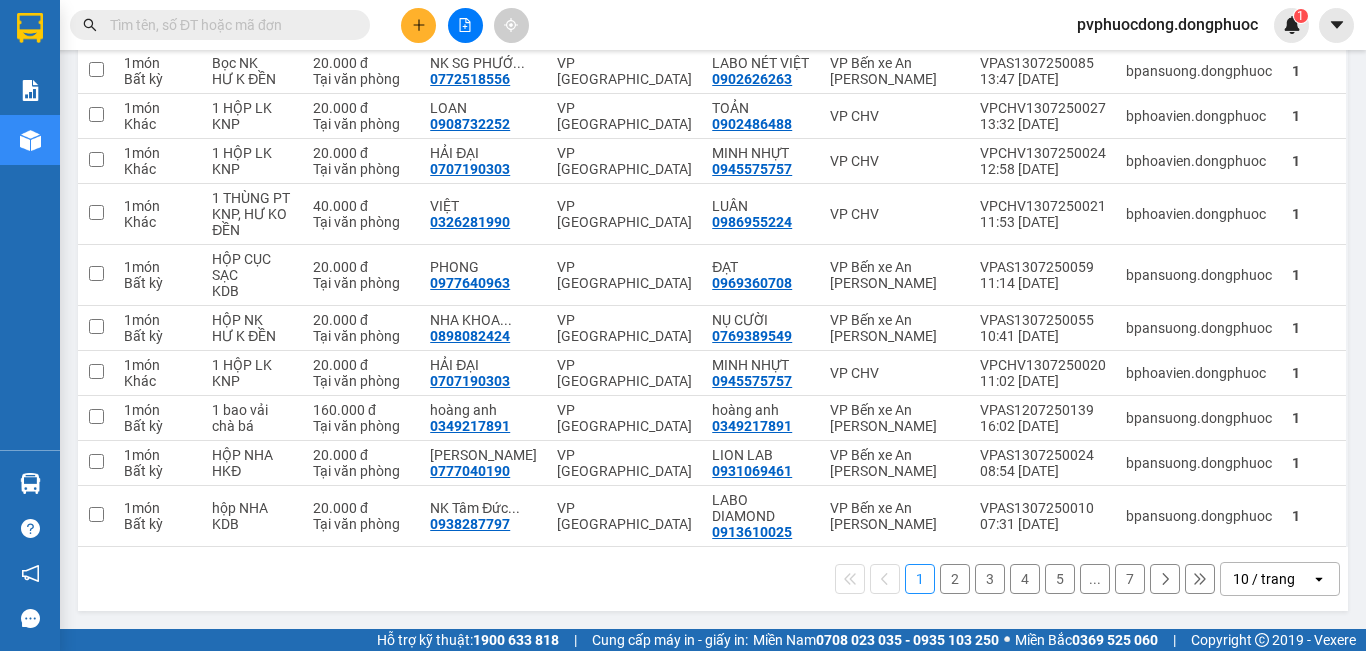 click on "2" at bounding box center [955, 579] 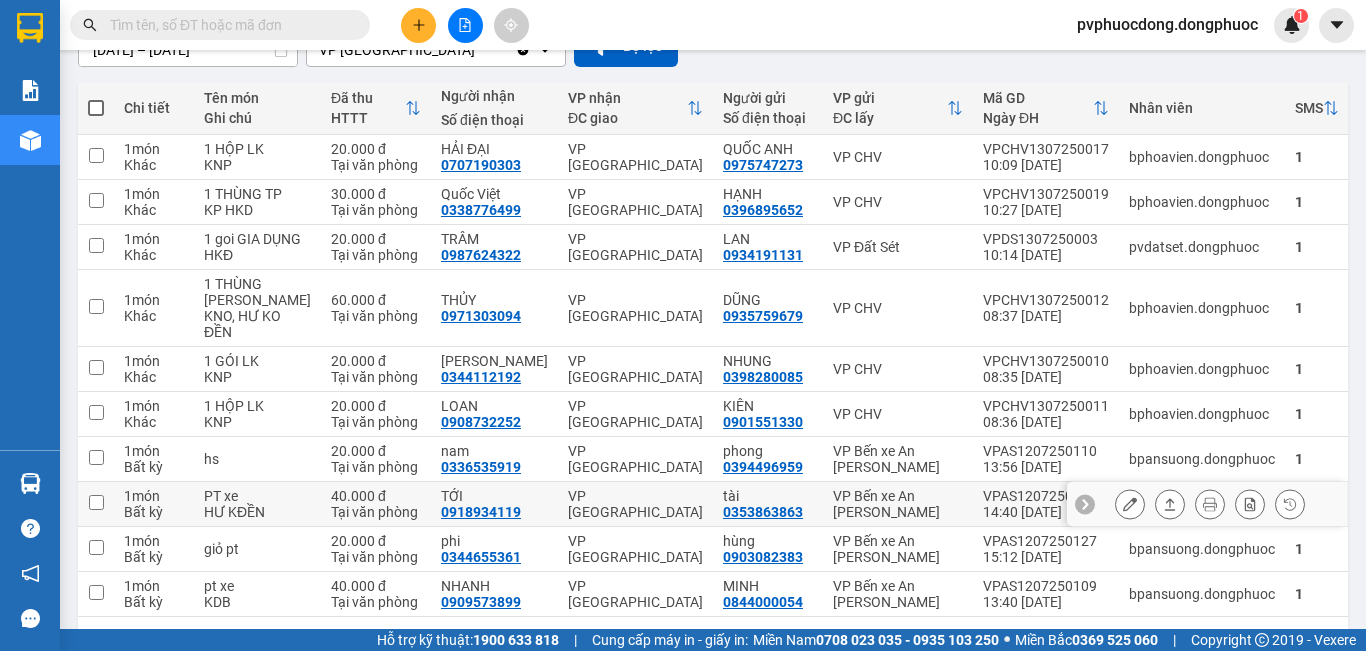scroll, scrollTop: 286, scrollLeft: 0, axis: vertical 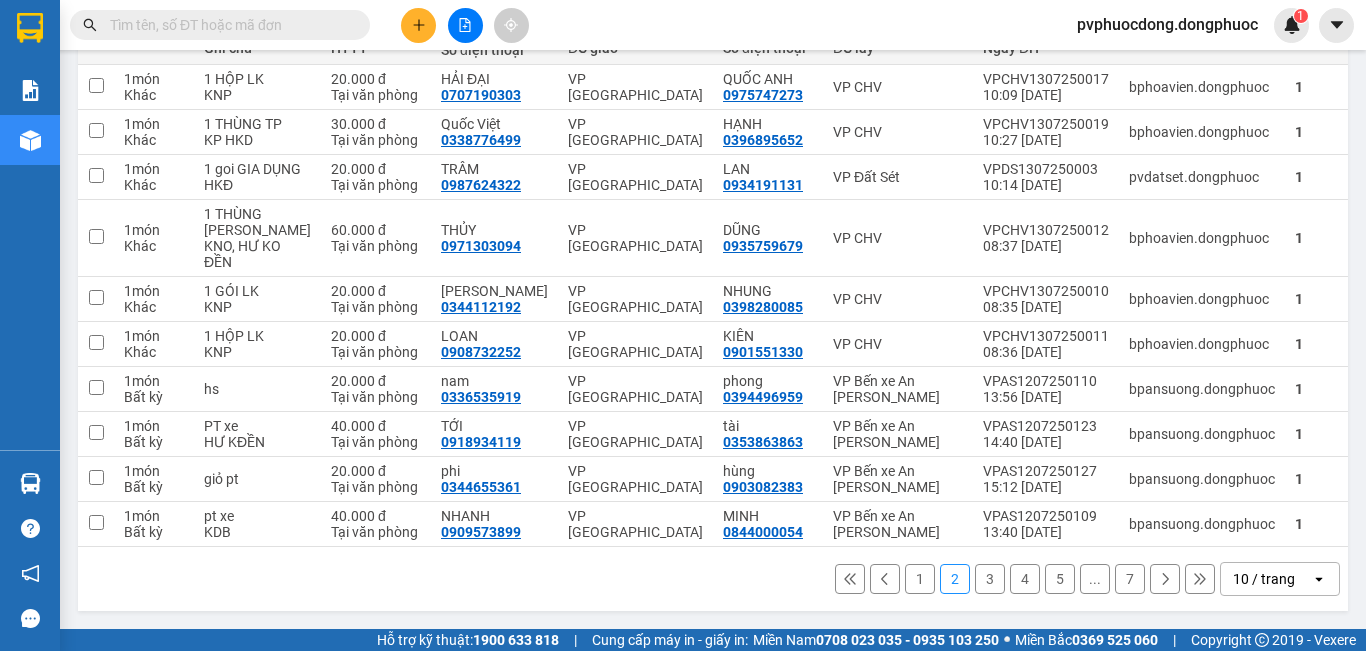 click 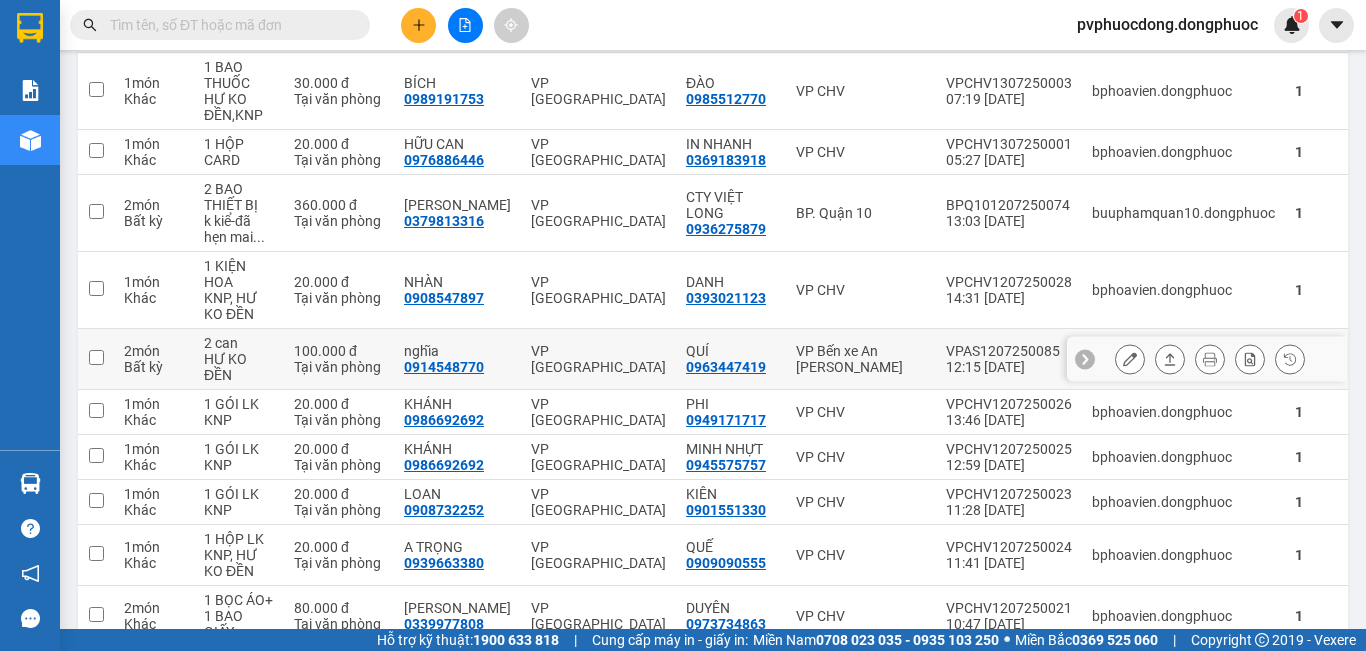 scroll, scrollTop: 382, scrollLeft: 0, axis: vertical 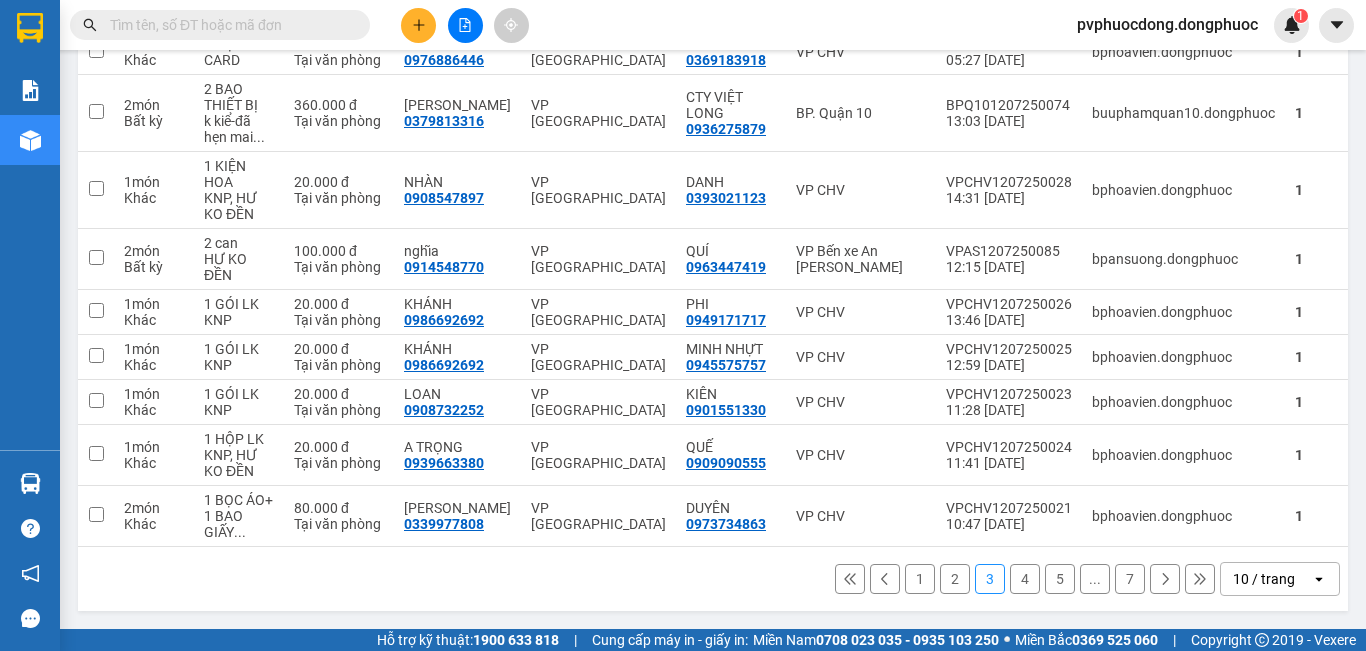 click on "4" at bounding box center (1025, 579) 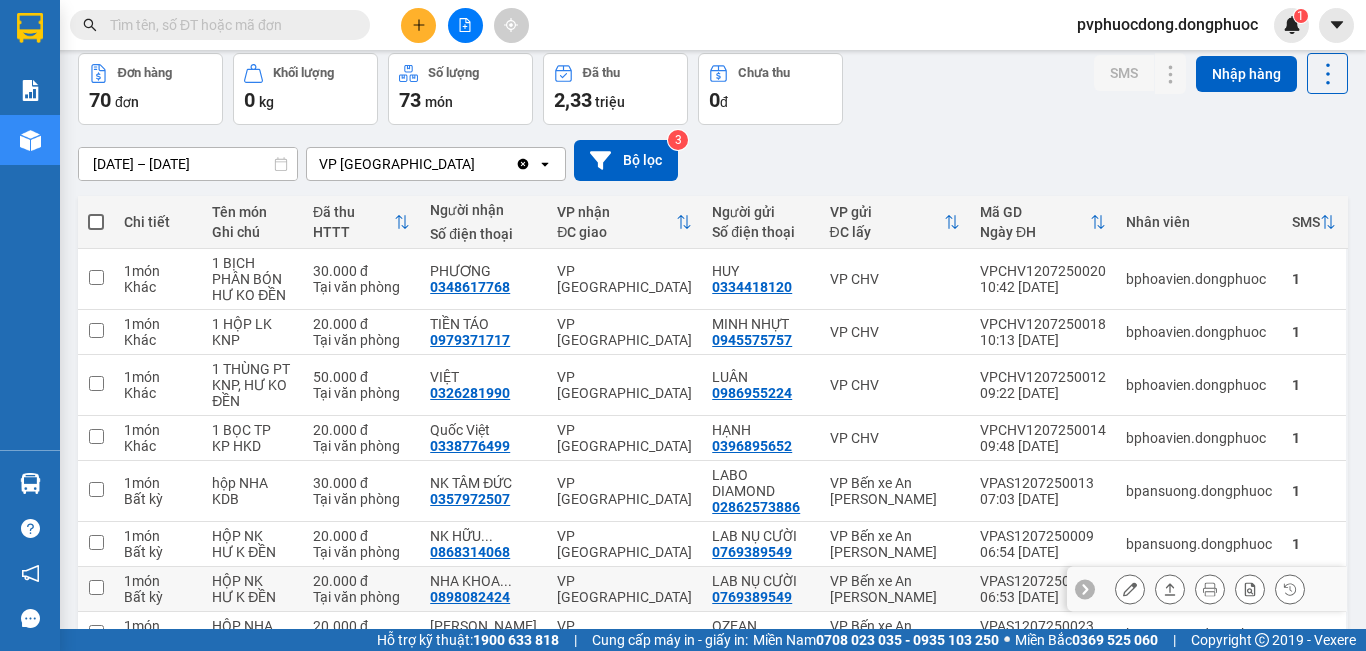 scroll, scrollTop: 286, scrollLeft: 0, axis: vertical 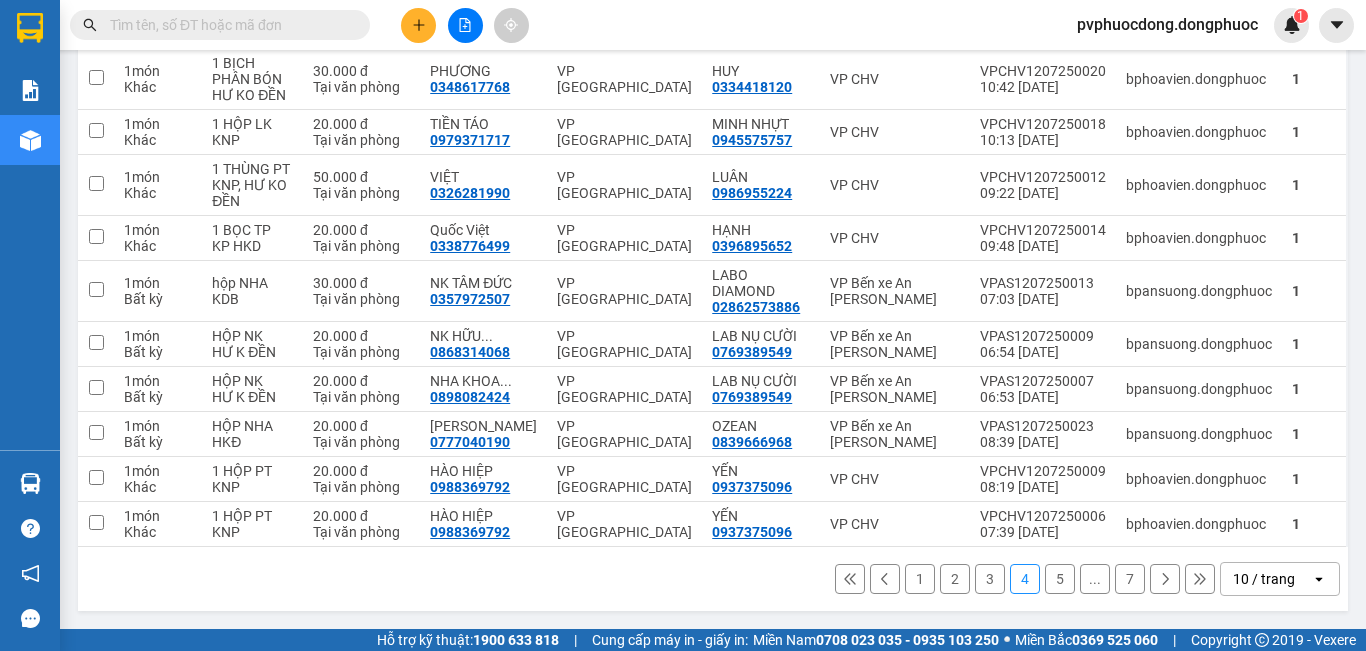 click on "1" at bounding box center (920, 579) 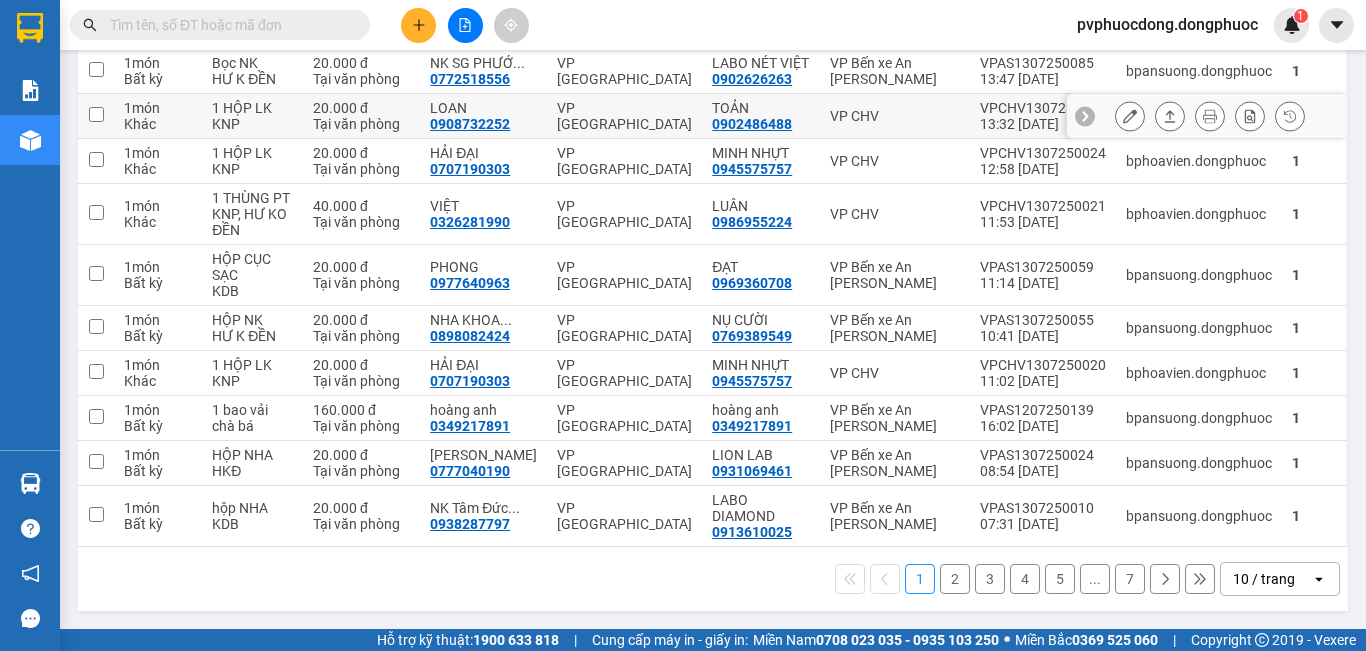 scroll, scrollTop: 0, scrollLeft: 0, axis: both 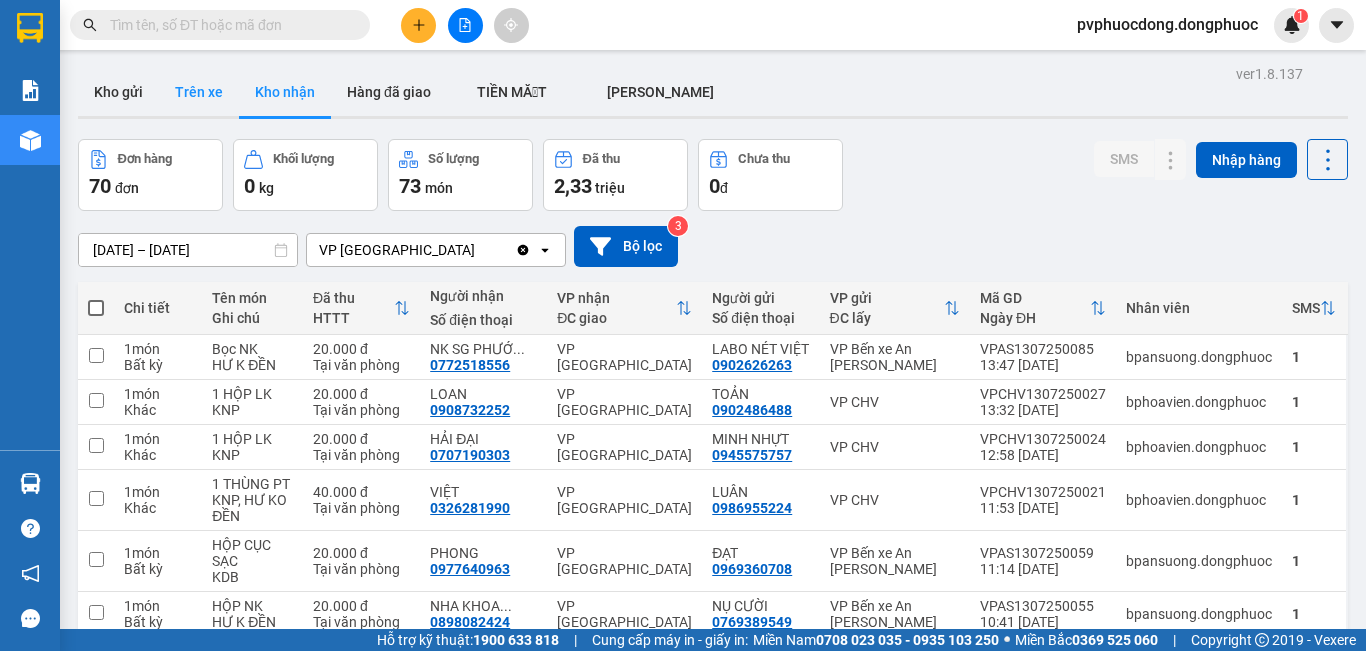 click on "Trên xe" at bounding box center [199, 92] 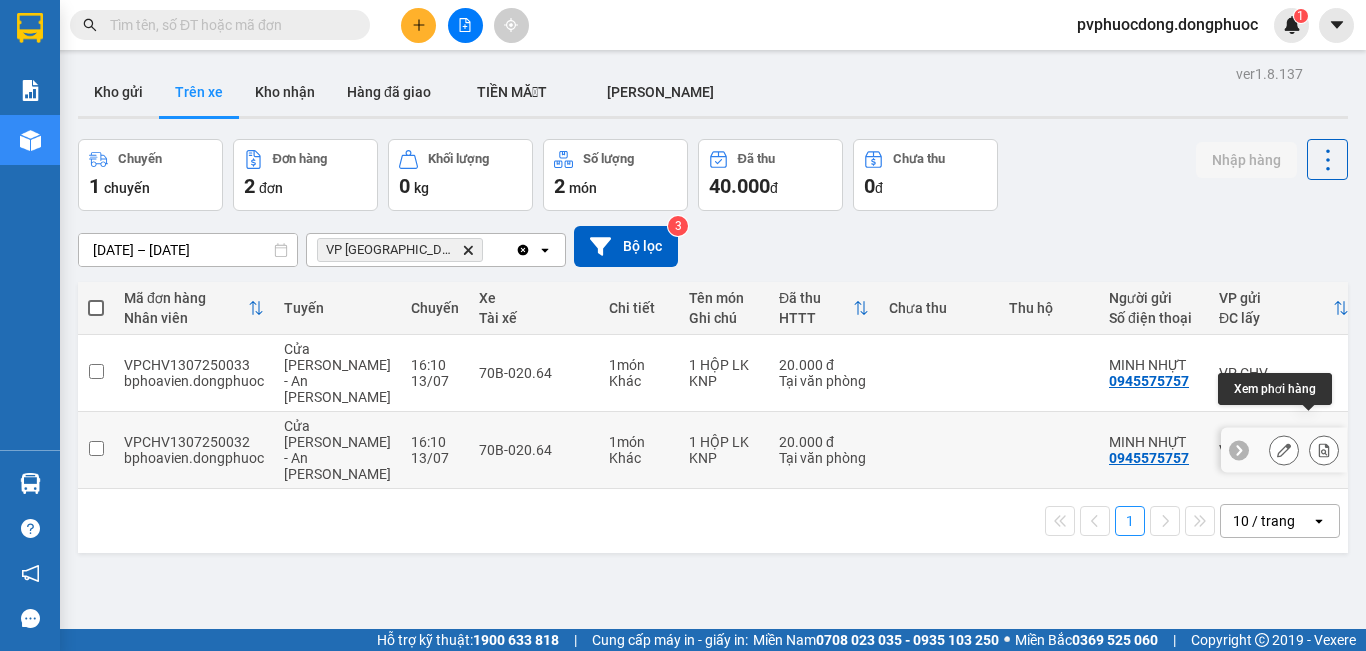 click 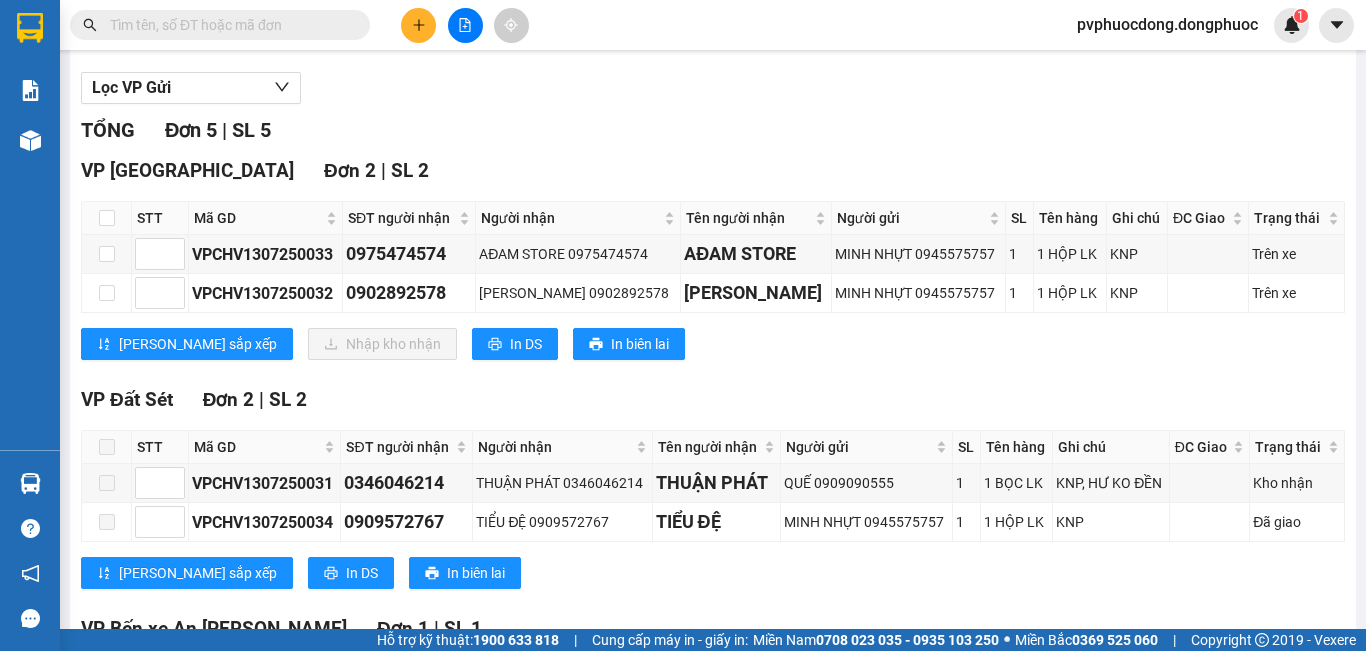 scroll, scrollTop: 0, scrollLeft: 0, axis: both 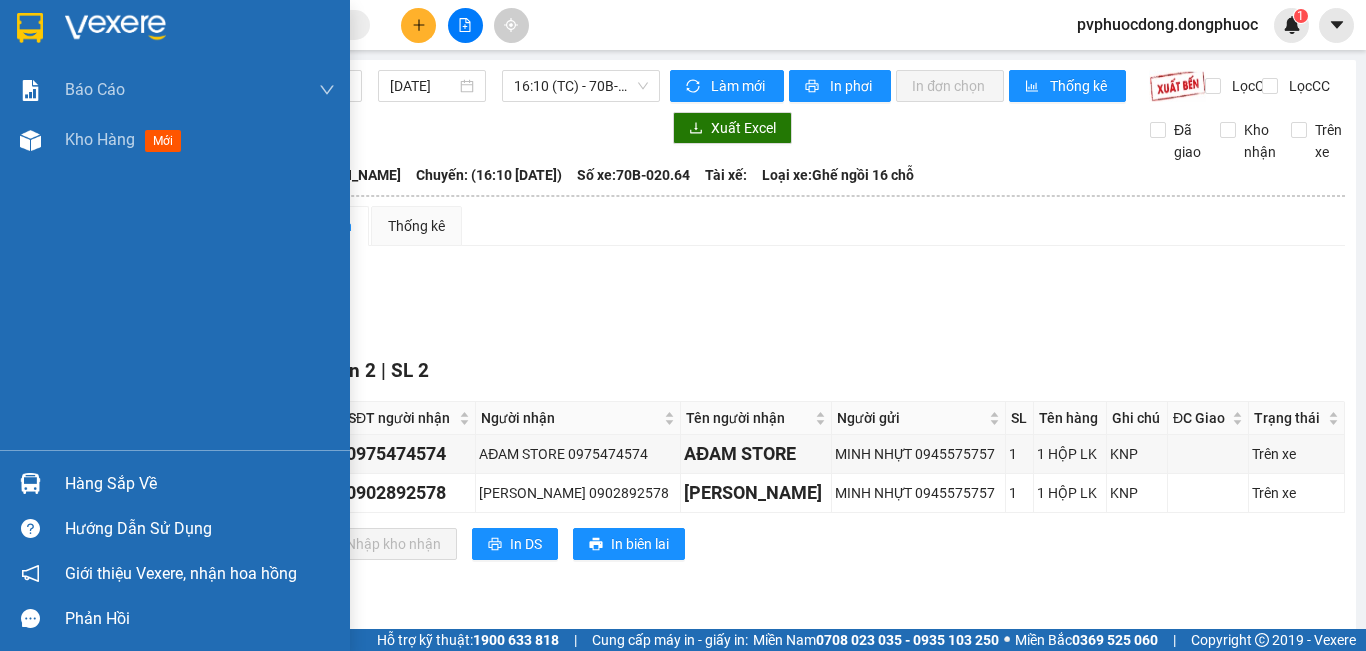 click on "Hàng sắp về" at bounding box center (200, 484) 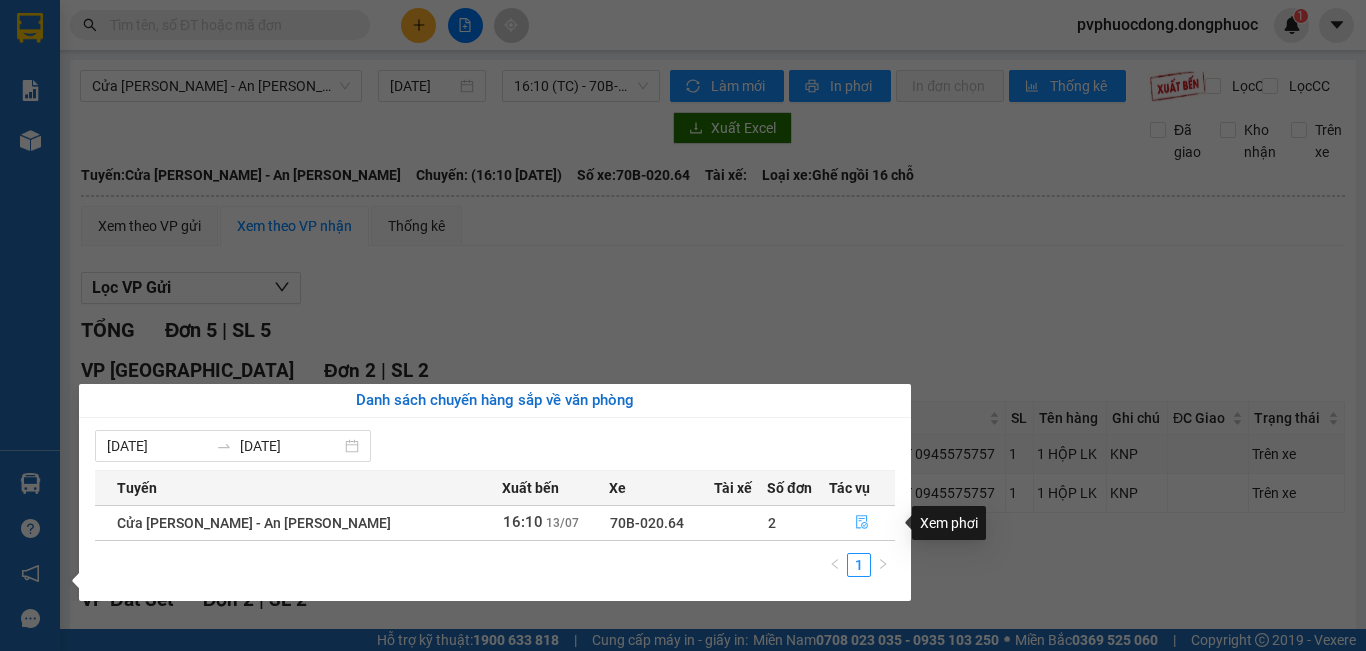 click 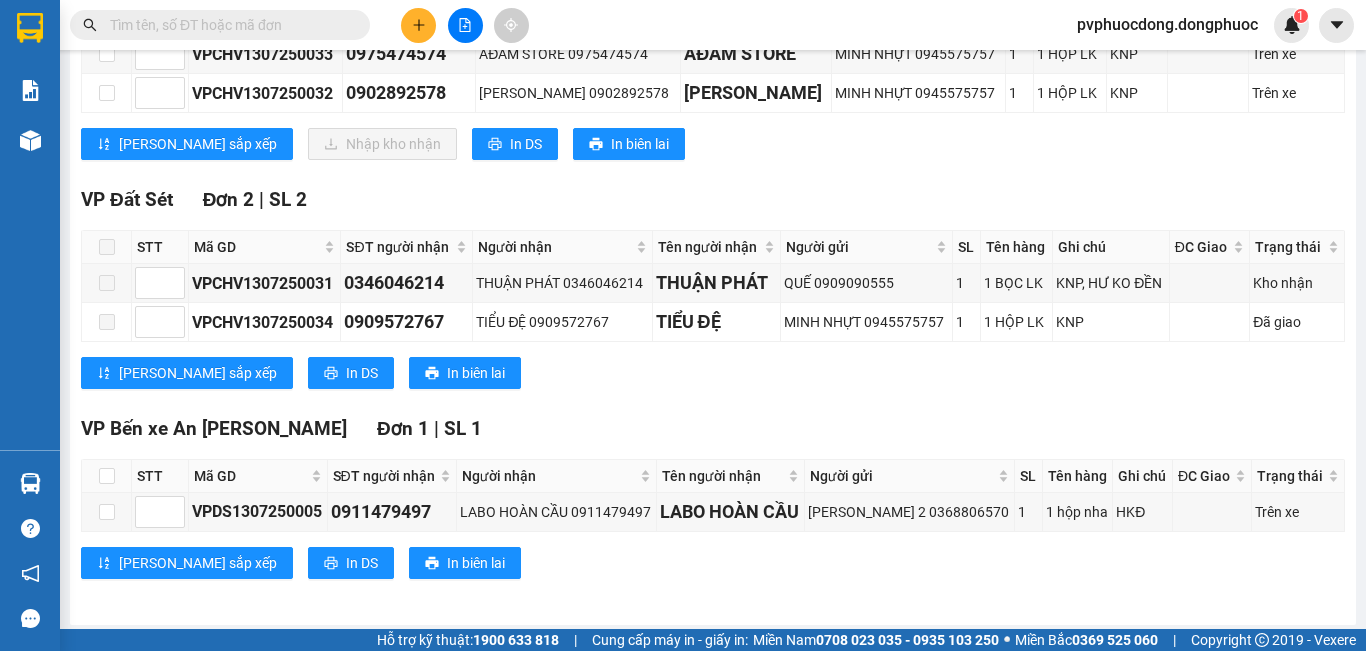 scroll, scrollTop: 100, scrollLeft: 0, axis: vertical 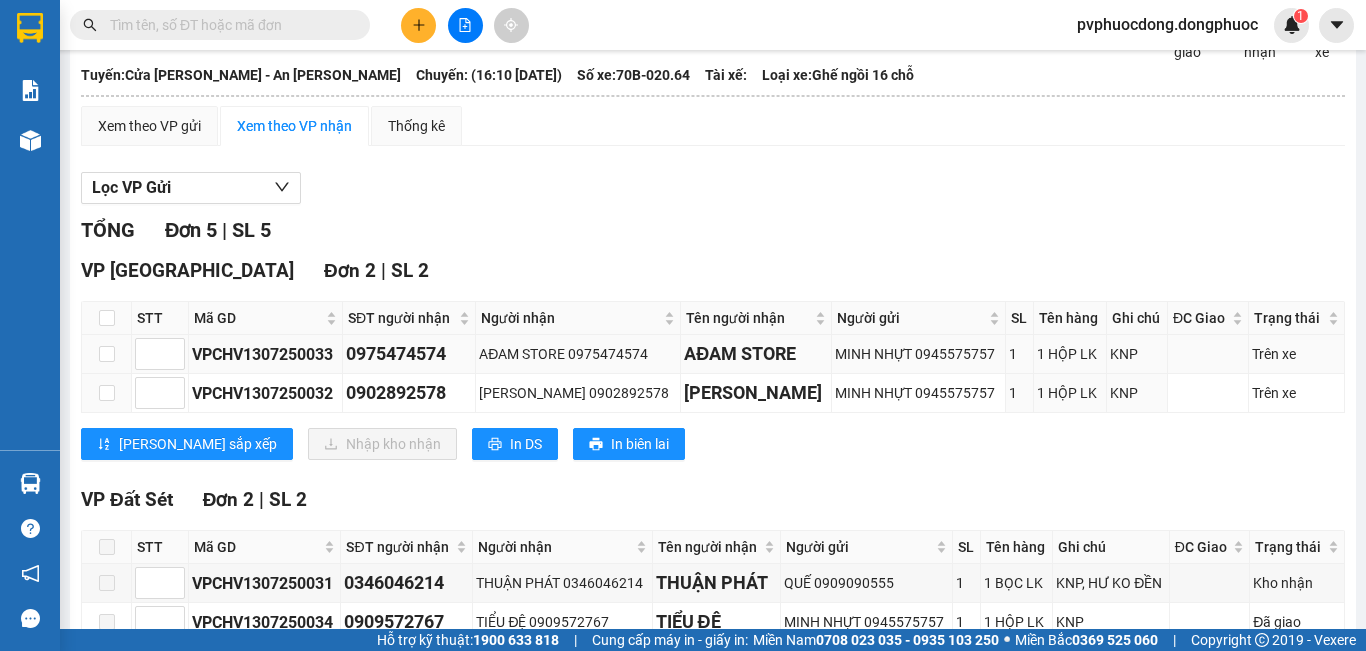 click on "KNP" at bounding box center [1137, 354] 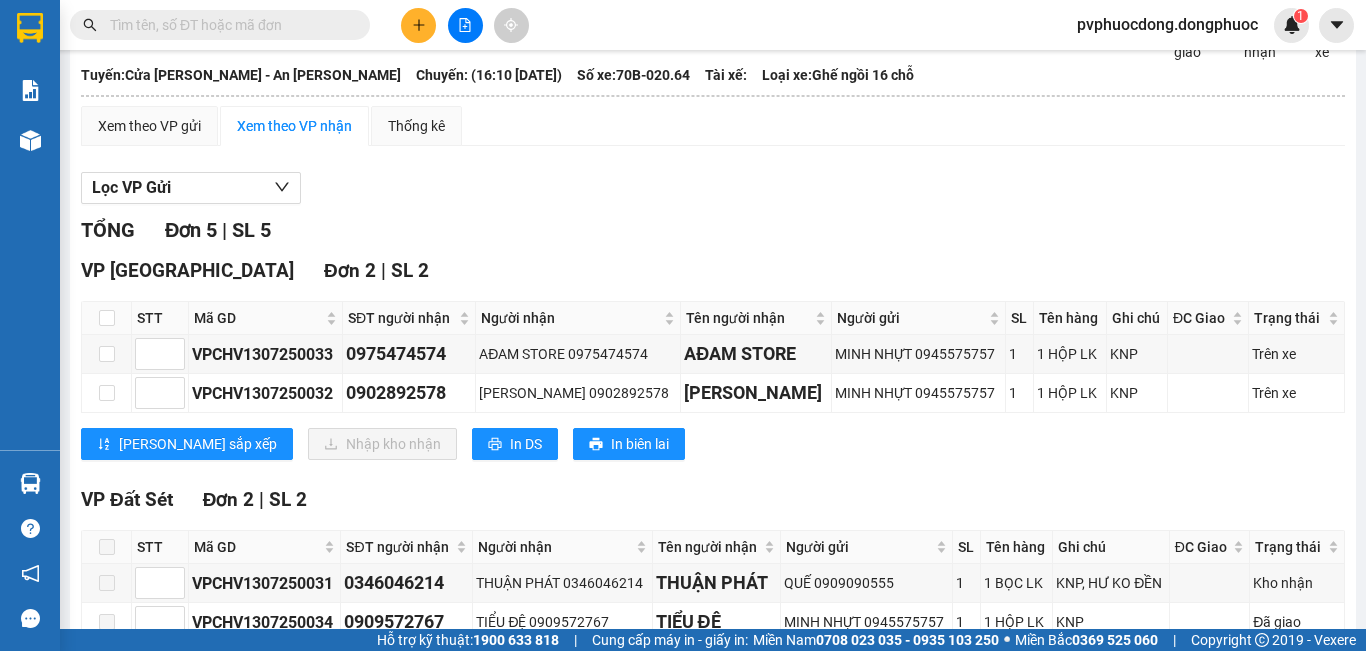 click on "[PERSON_NAME]   5 | SL   5" at bounding box center (713, 230) 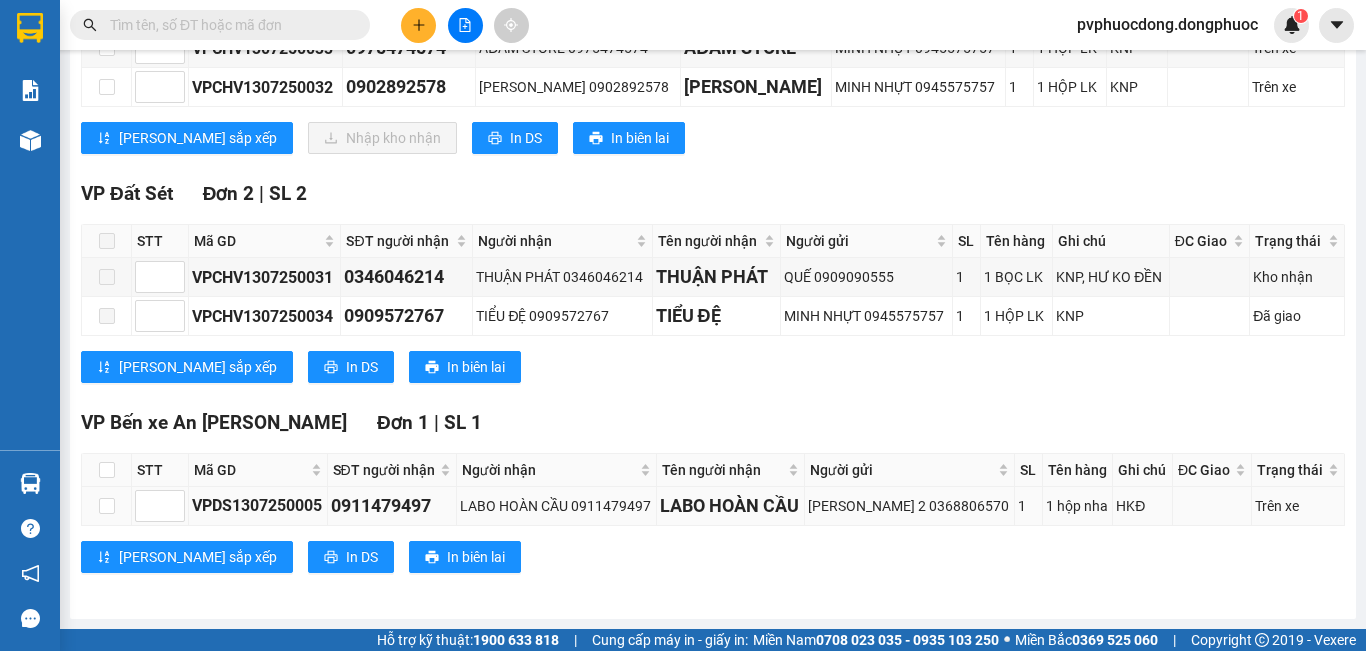 scroll, scrollTop: 23, scrollLeft: 0, axis: vertical 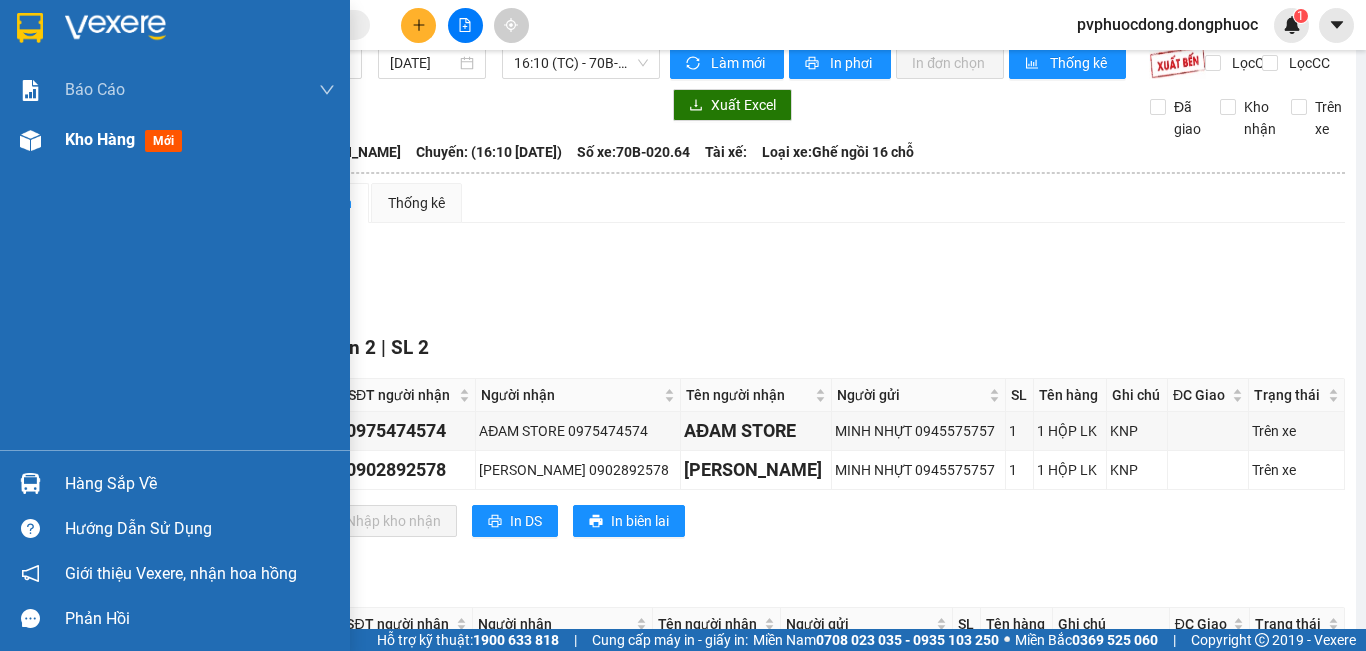 click on "Kho hàng" at bounding box center [100, 139] 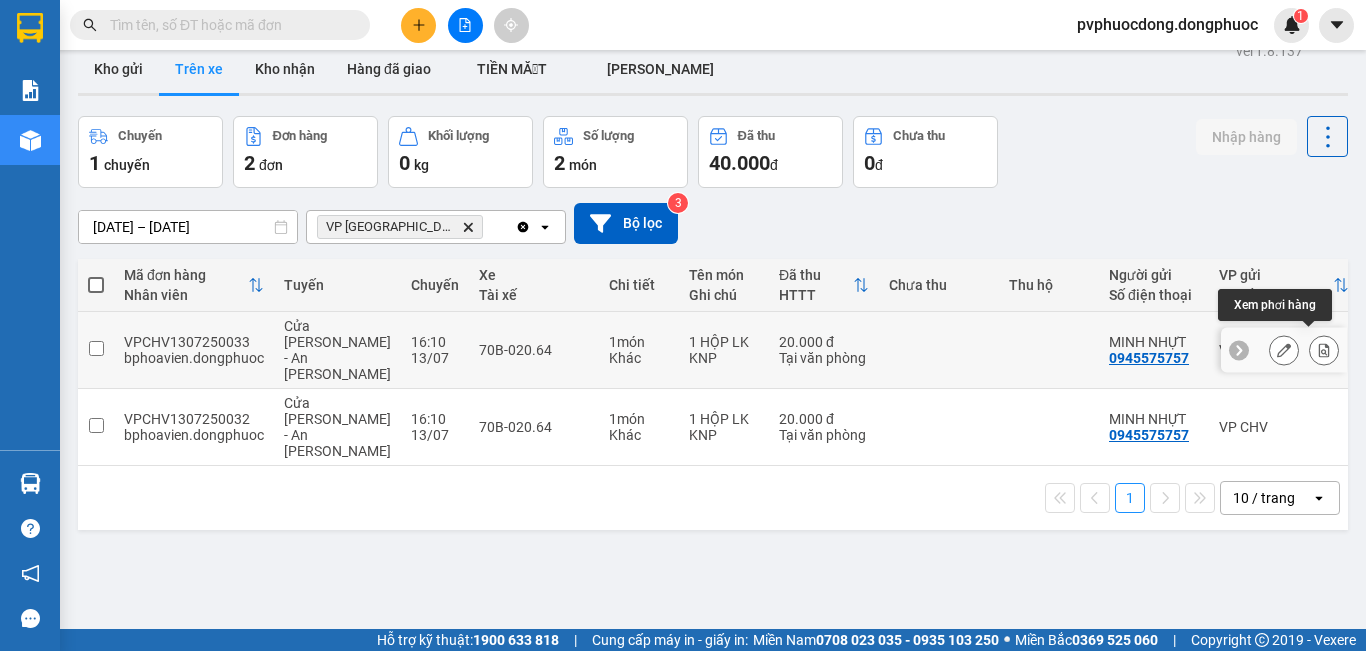 click 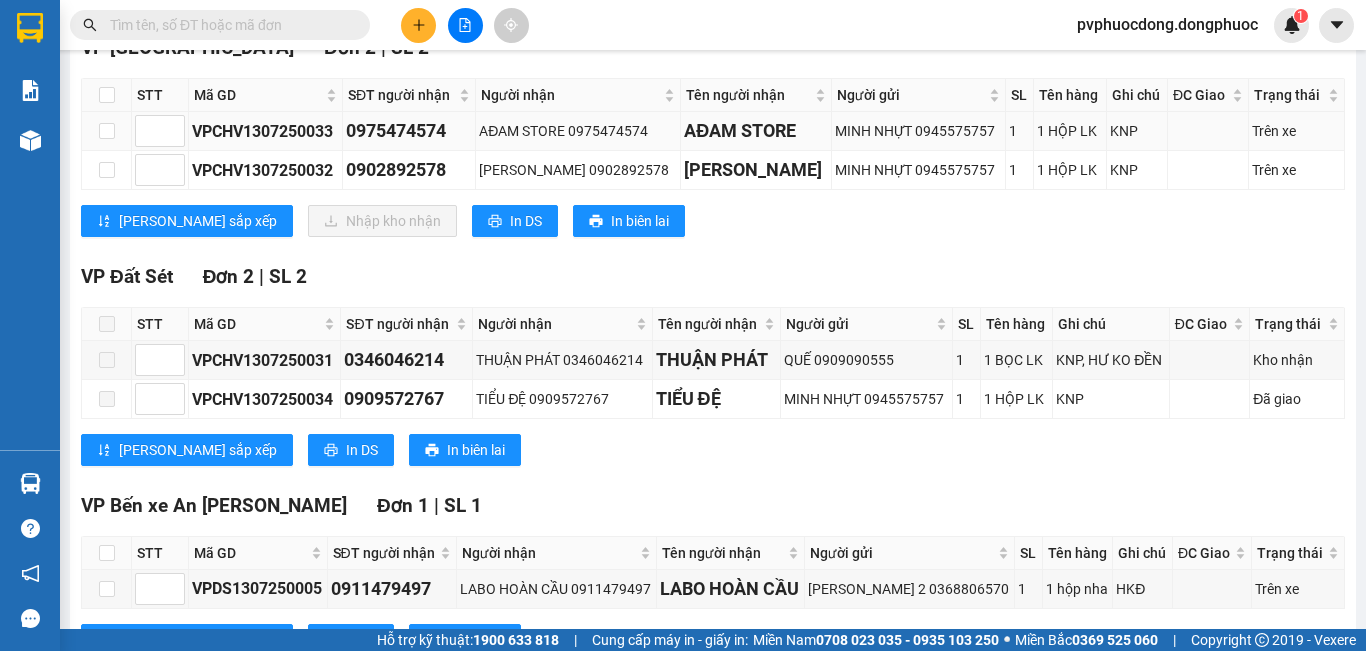 scroll, scrollTop: 123, scrollLeft: 0, axis: vertical 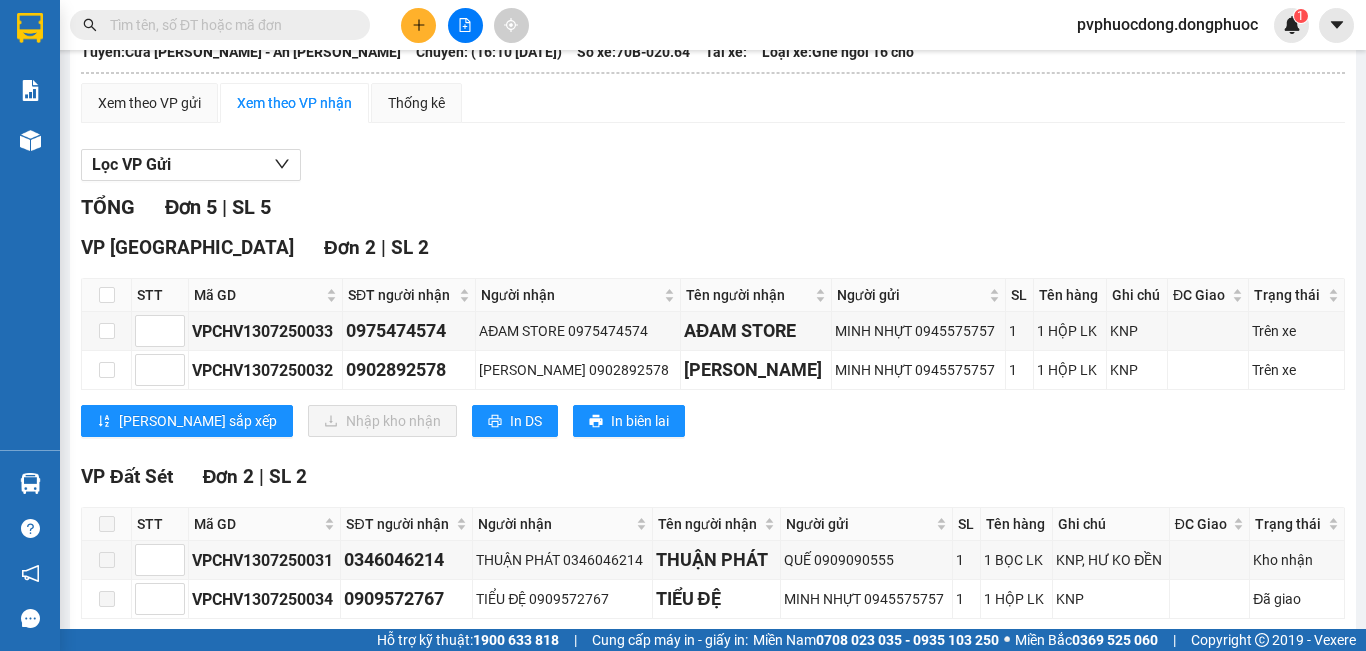 click at bounding box center (228, 25) 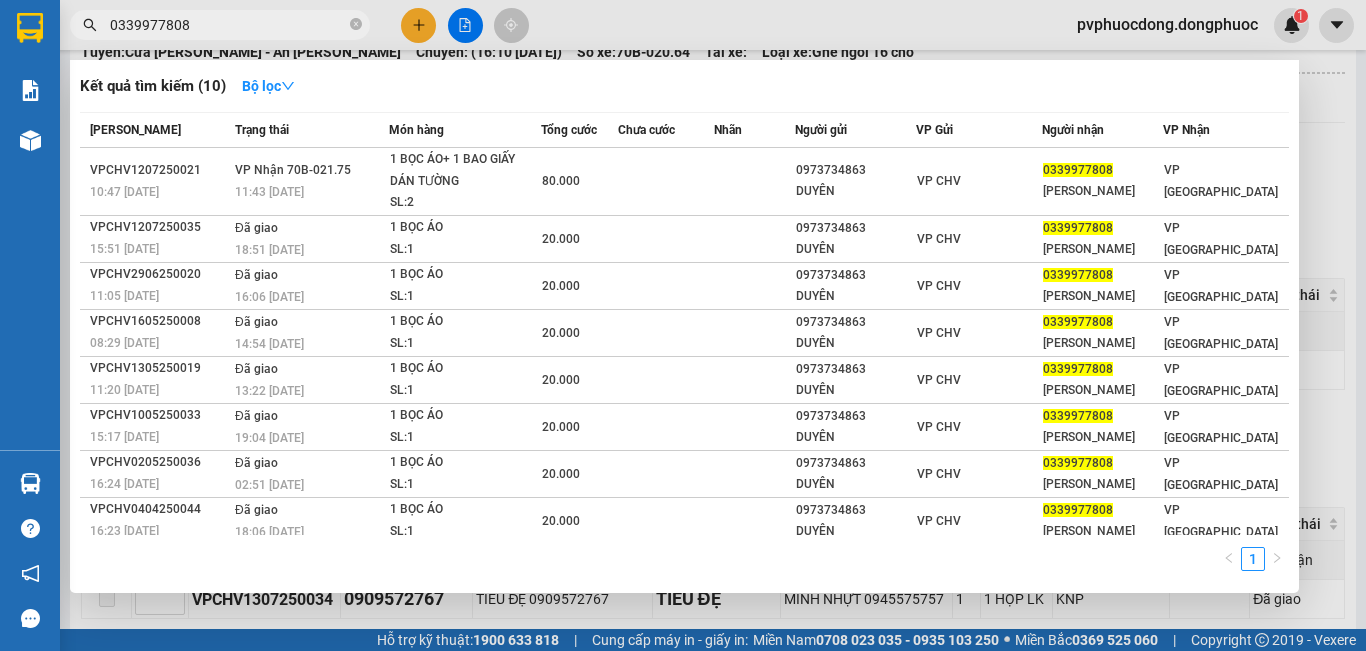 type on "0339977808" 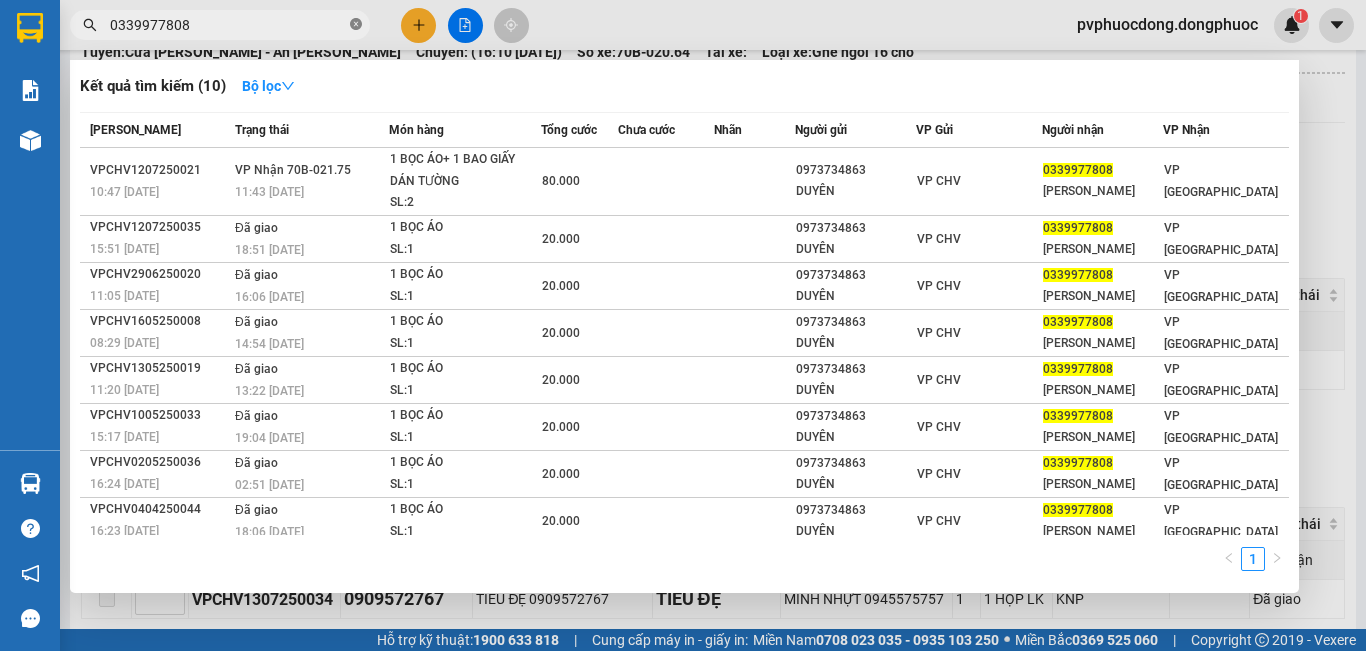 click 